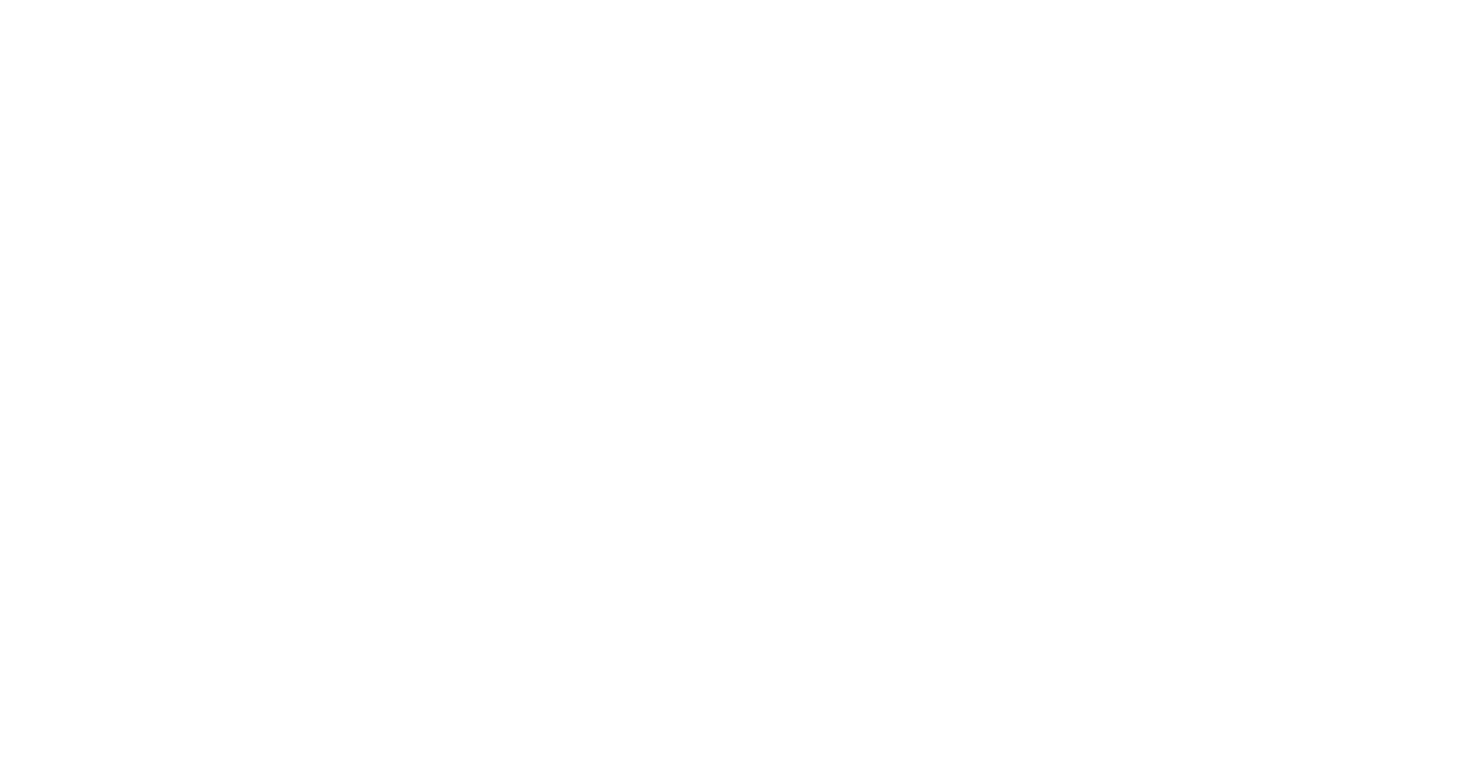 scroll, scrollTop: 0, scrollLeft: 0, axis: both 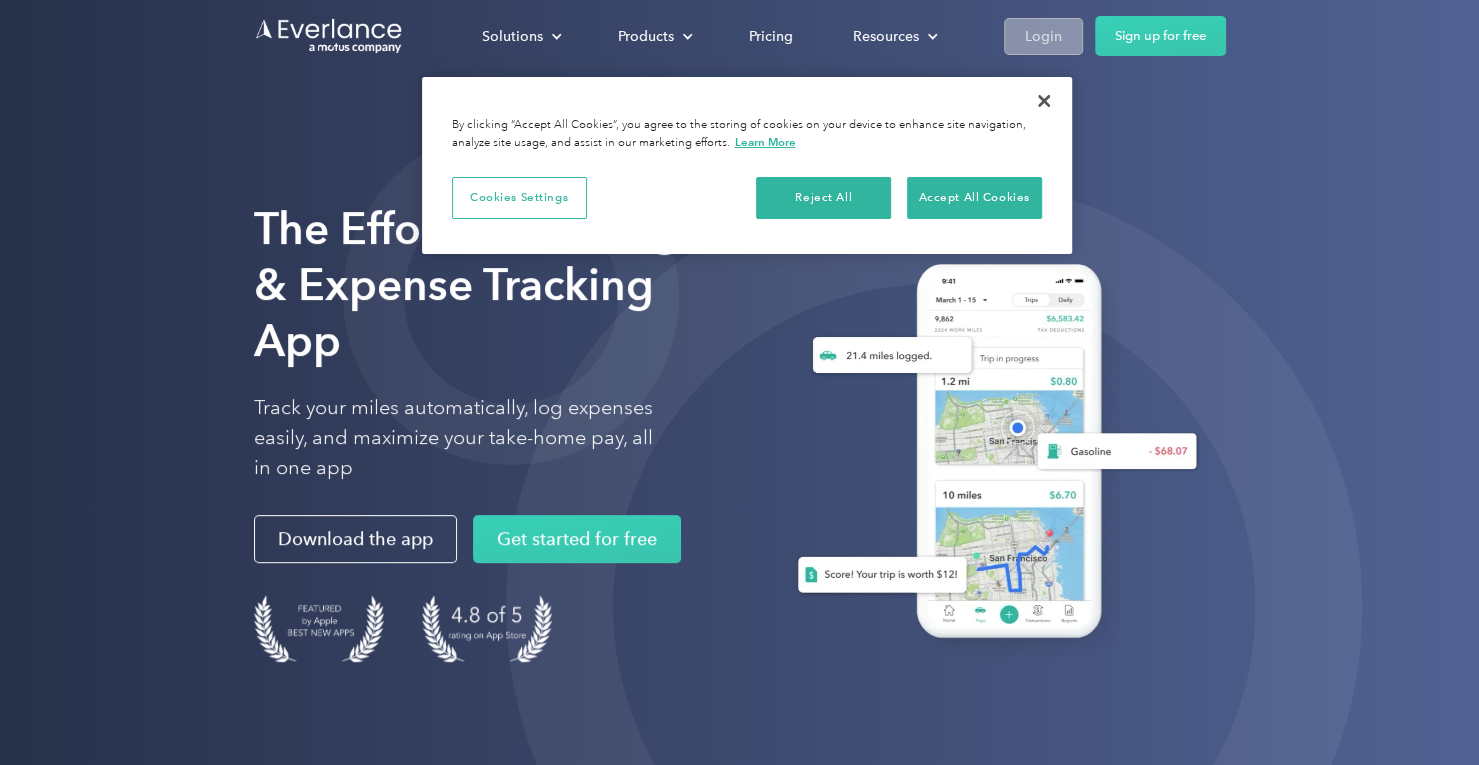 click on "Login" at bounding box center (1043, 36) 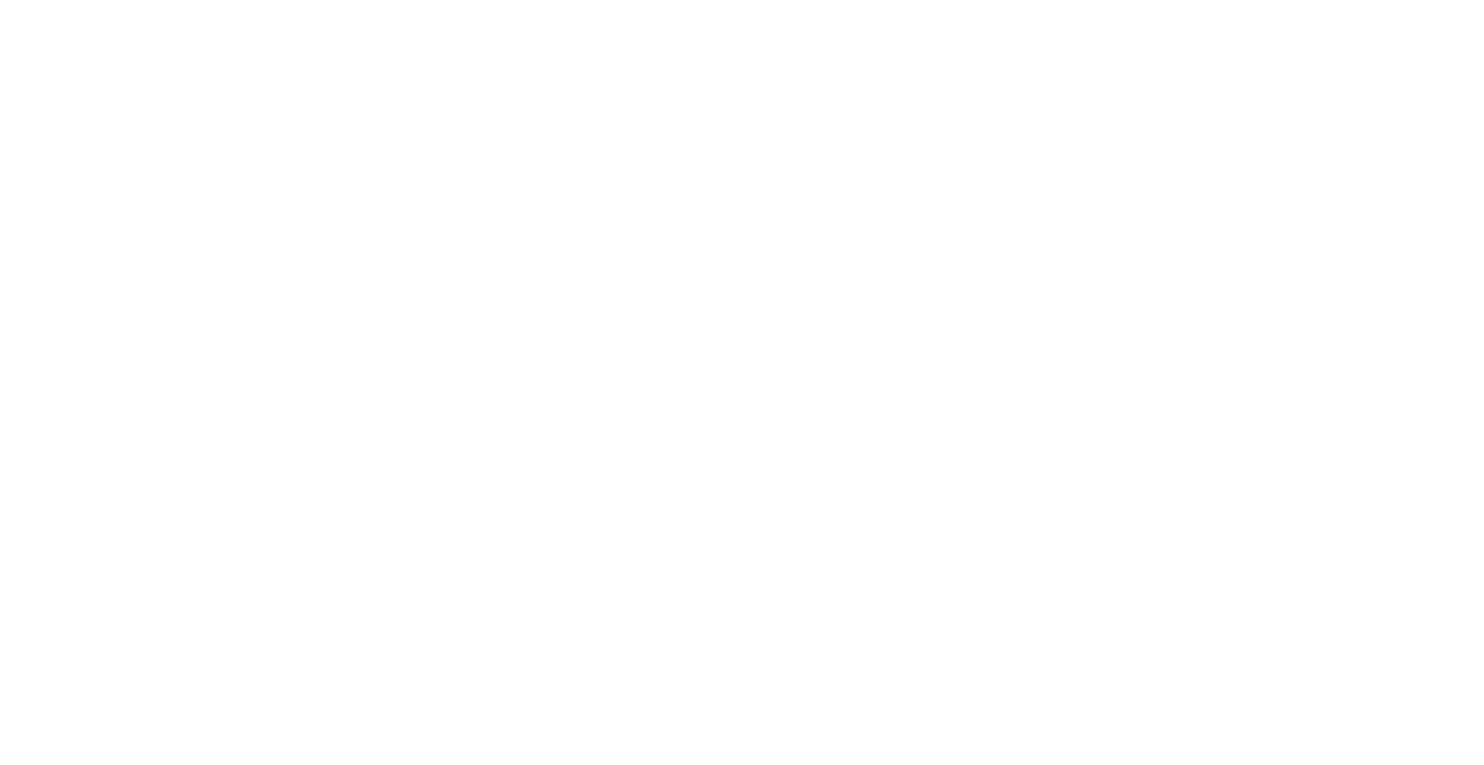 scroll, scrollTop: 0, scrollLeft: 0, axis: both 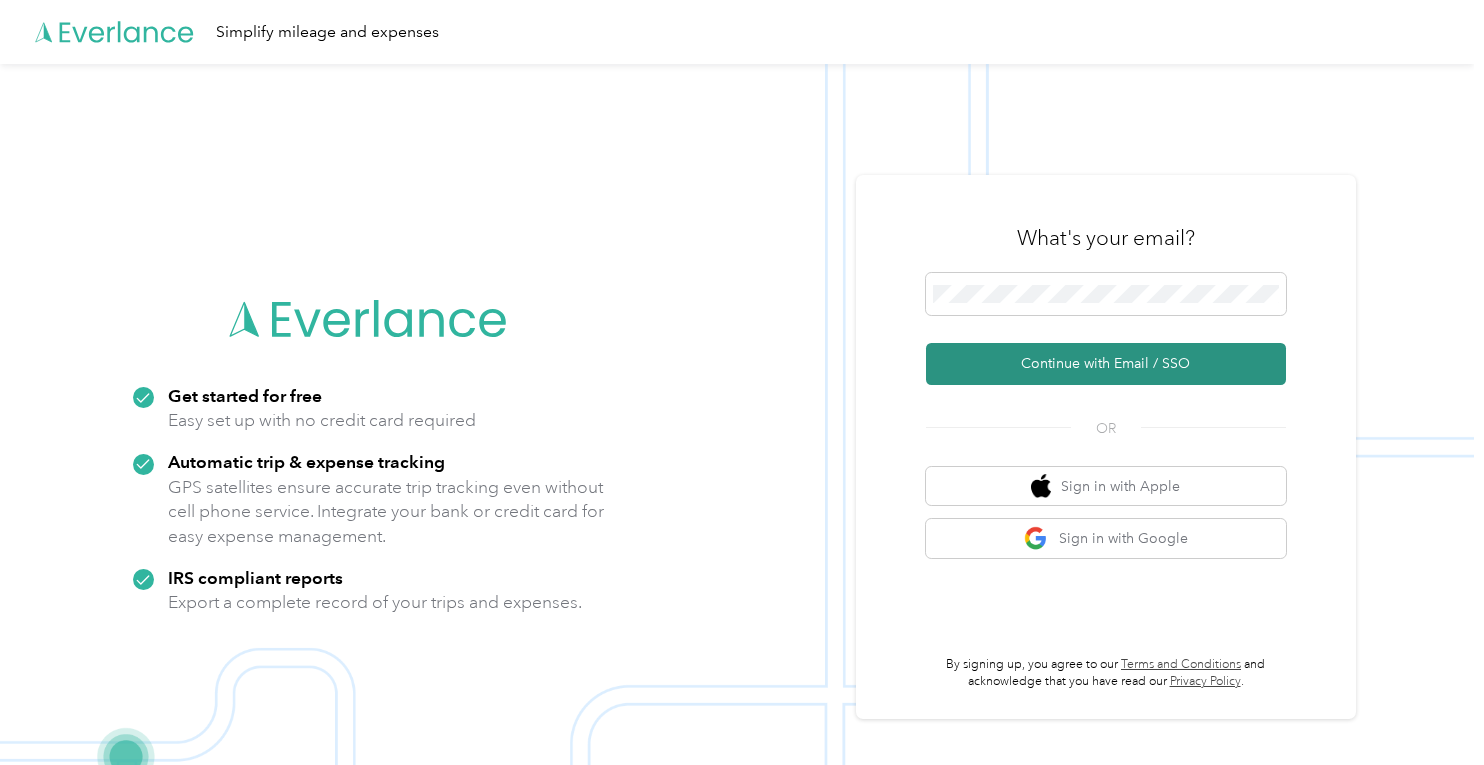click on "Continue with Email / SSO" at bounding box center [1106, 364] 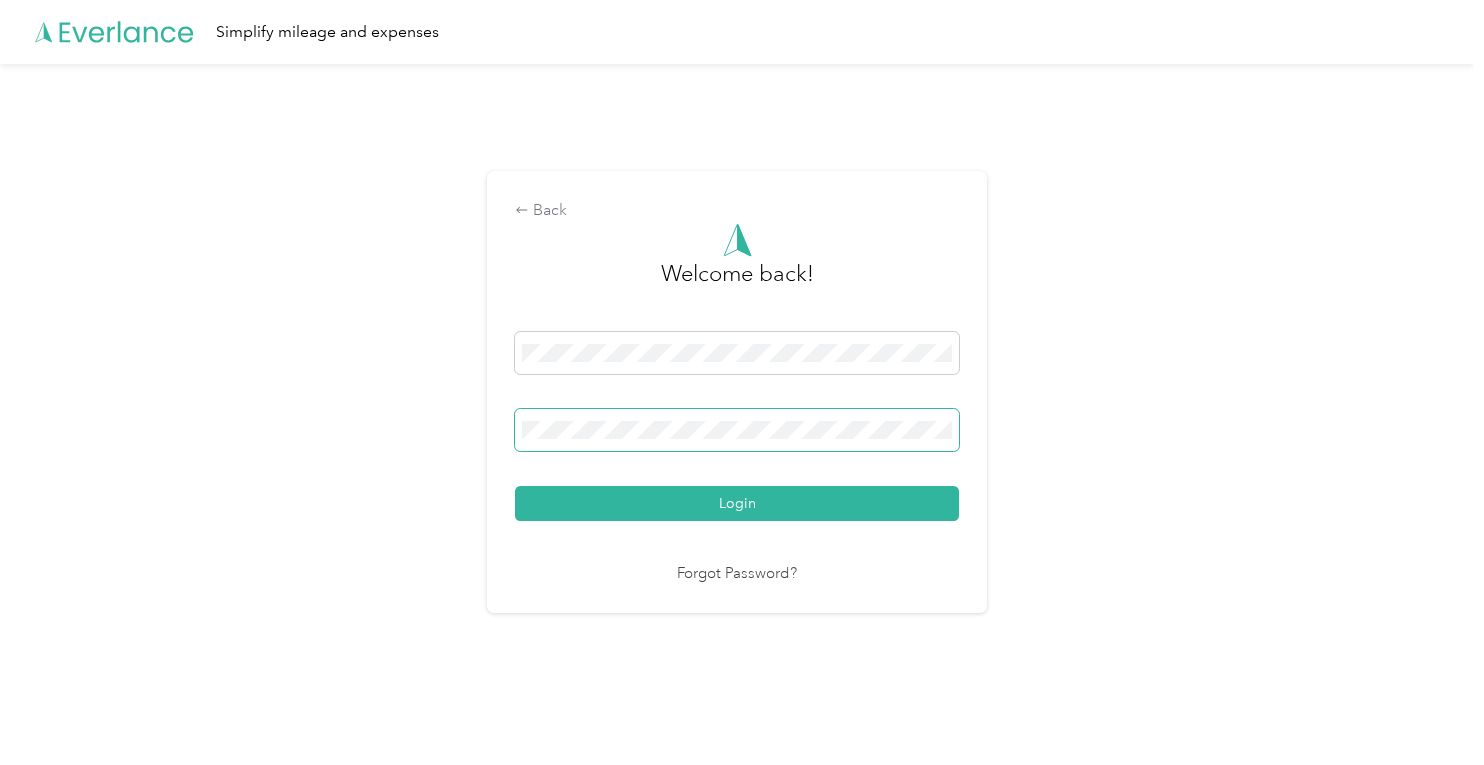 click on "Login" at bounding box center [737, 503] 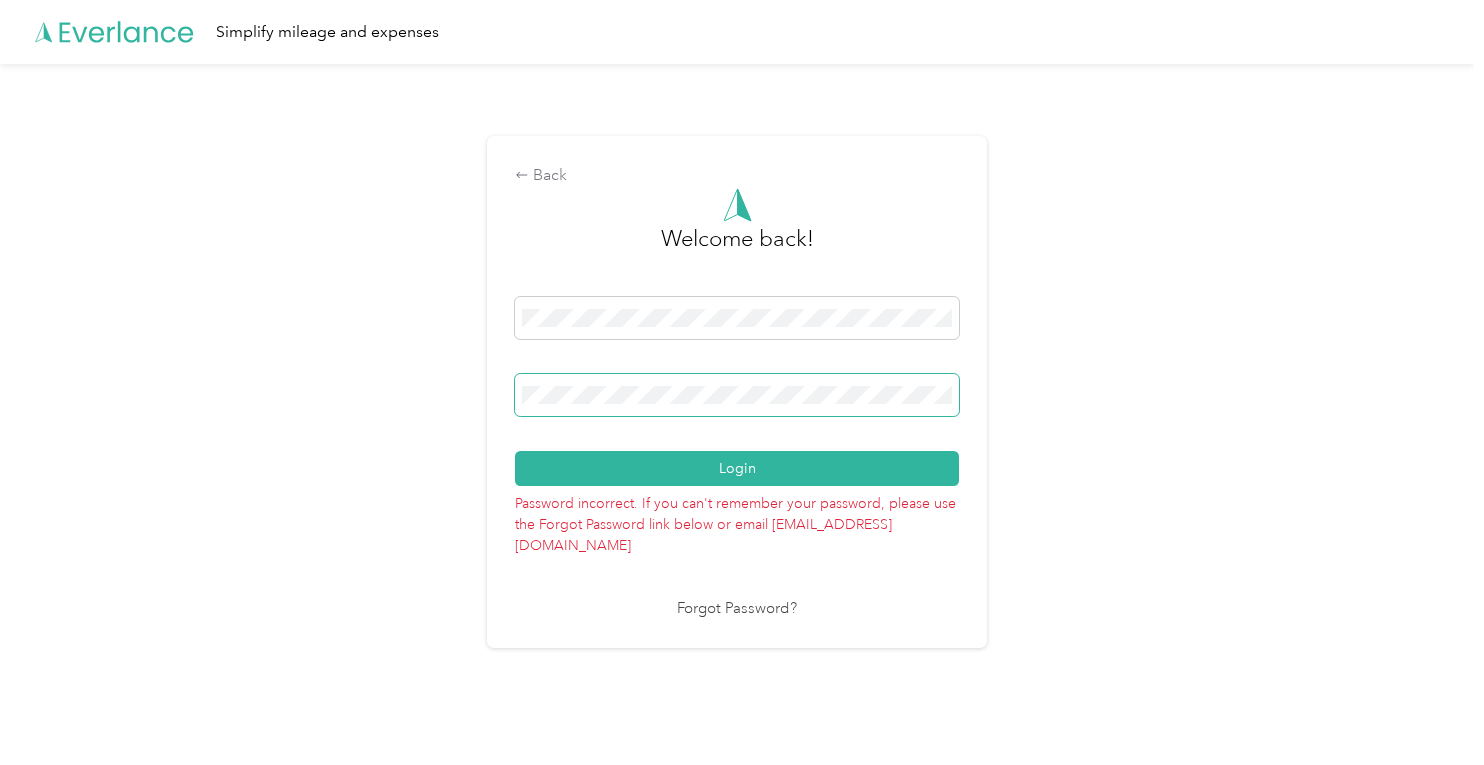 click on "Login" at bounding box center [737, 468] 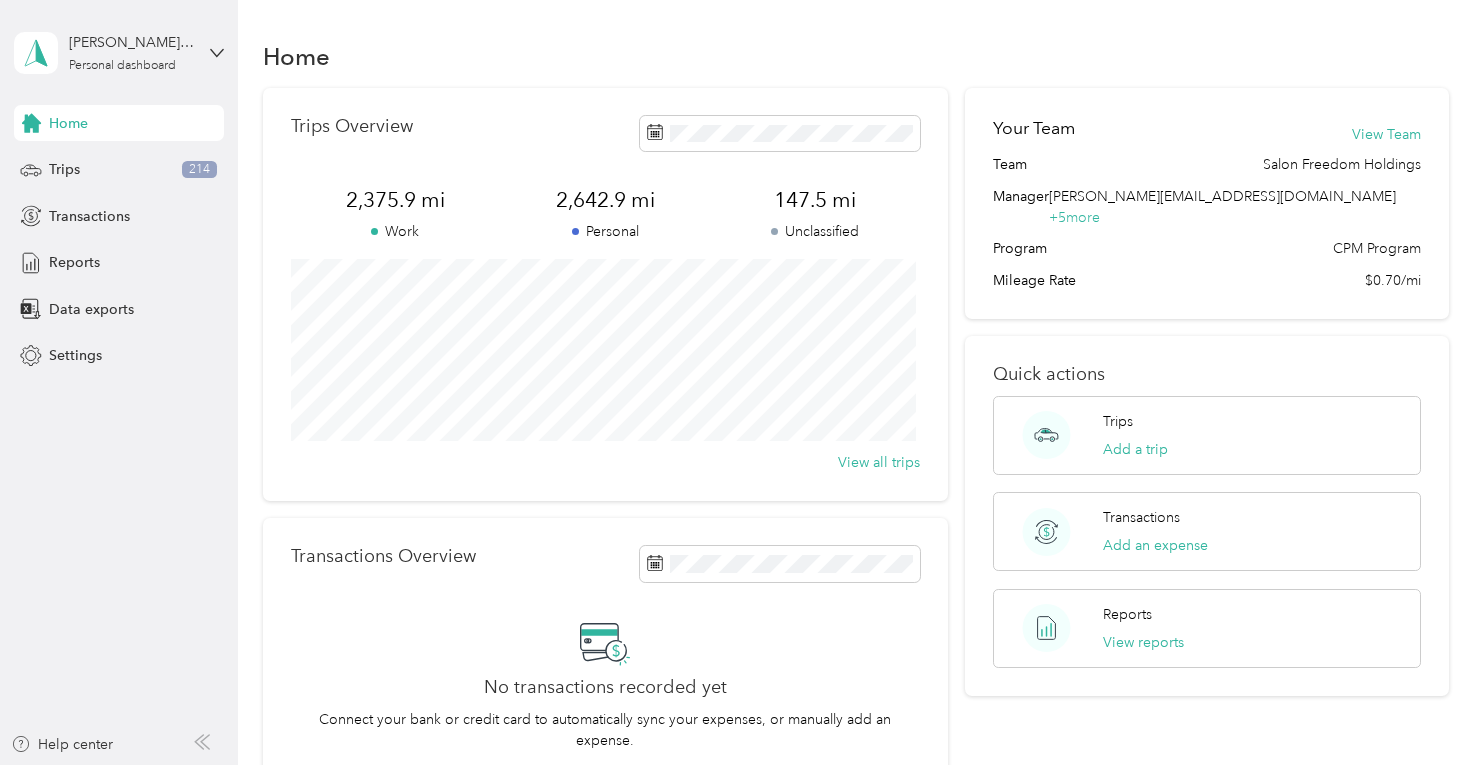 click on "Home" at bounding box center (856, 56) 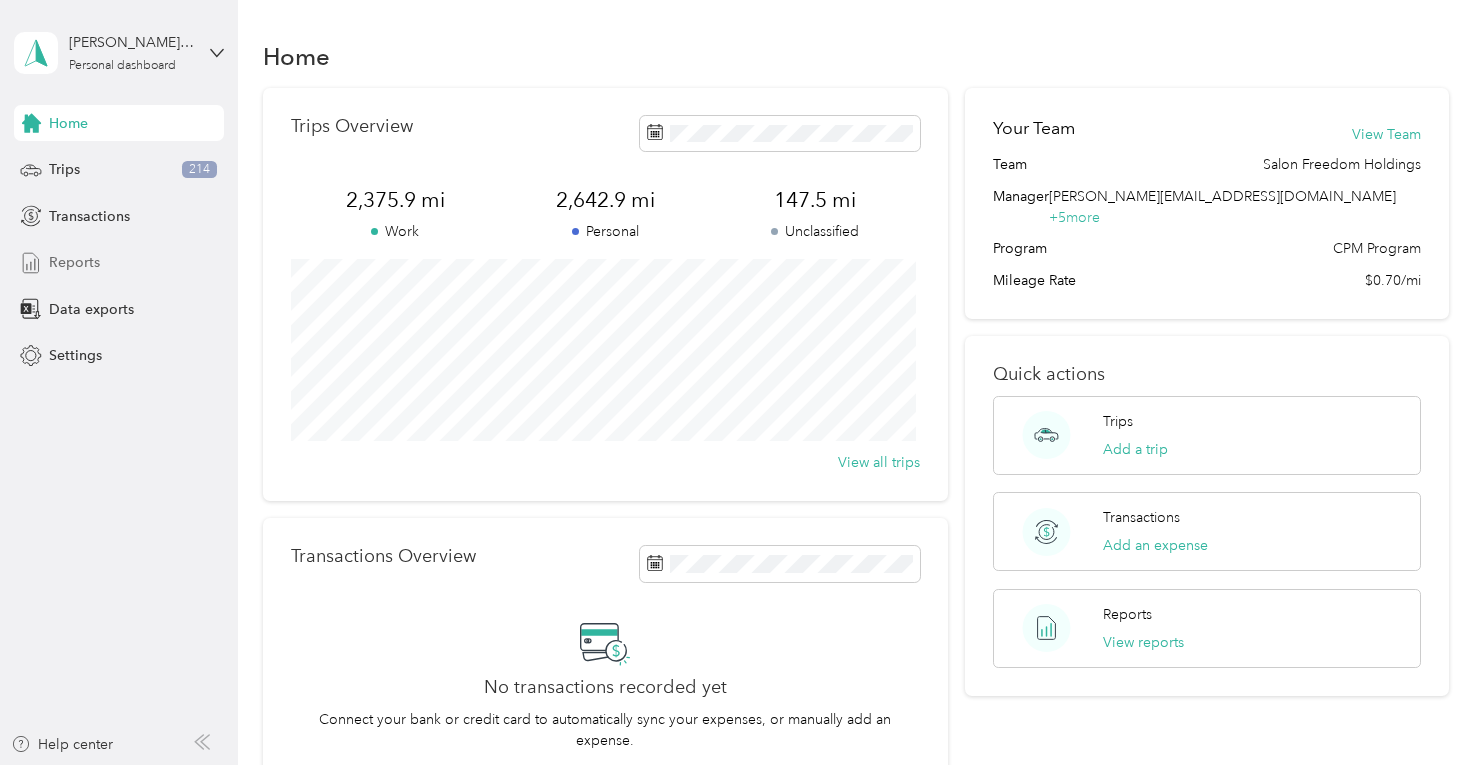 click on "Reports" at bounding box center [74, 262] 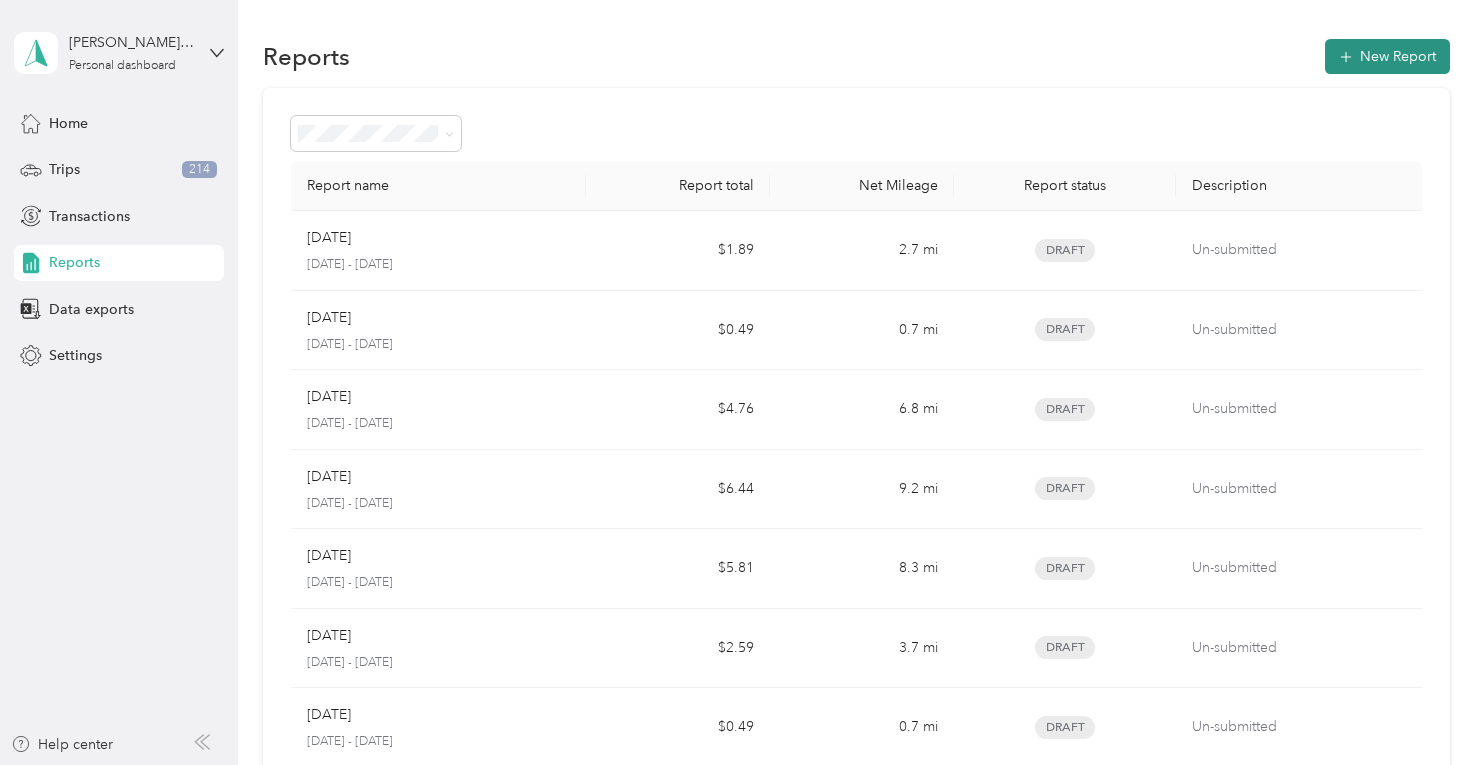 click on "New Report" at bounding box center [1387, 56] 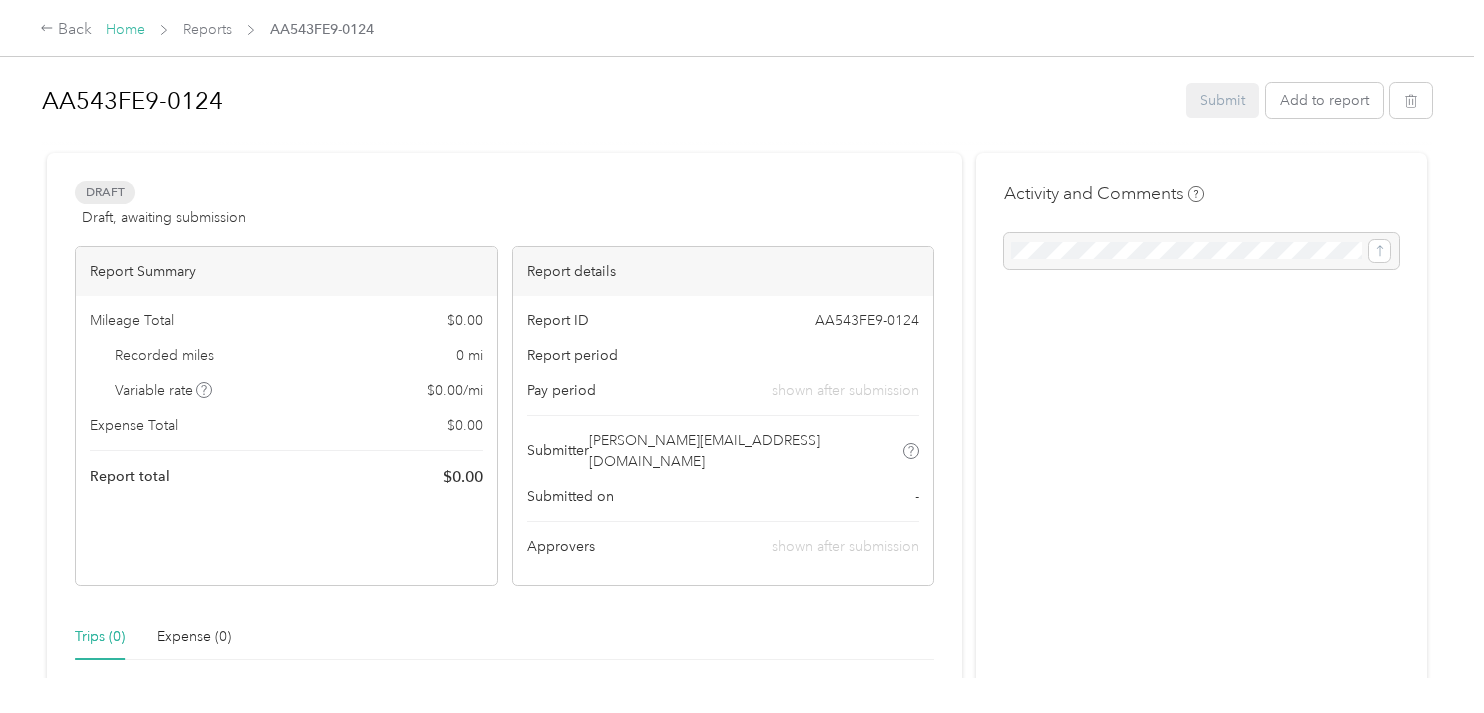 click on "Home" at bounding box center (125, 29) 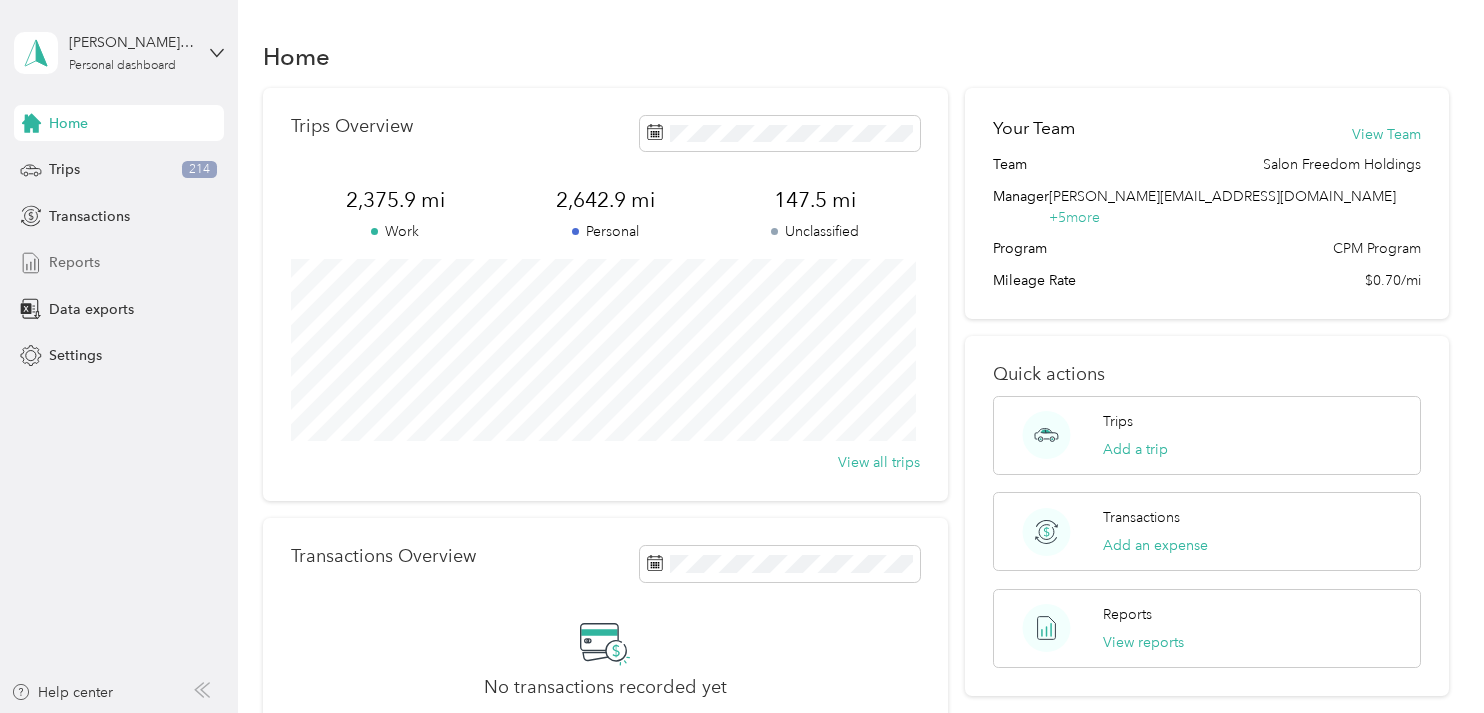 click on "Reports" at bounding box center [74, 262] 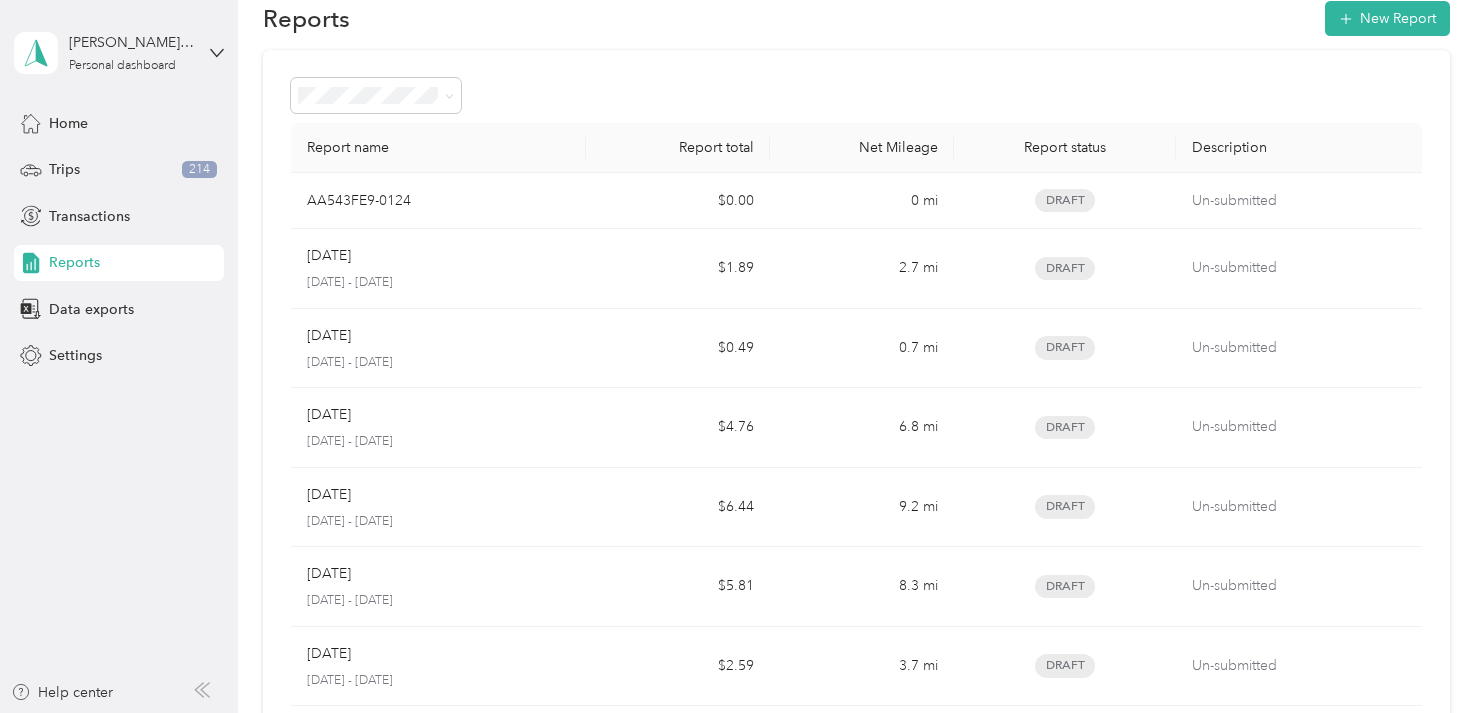 scroll, scrollTop: 0, scrollLeft: 0, axis: both 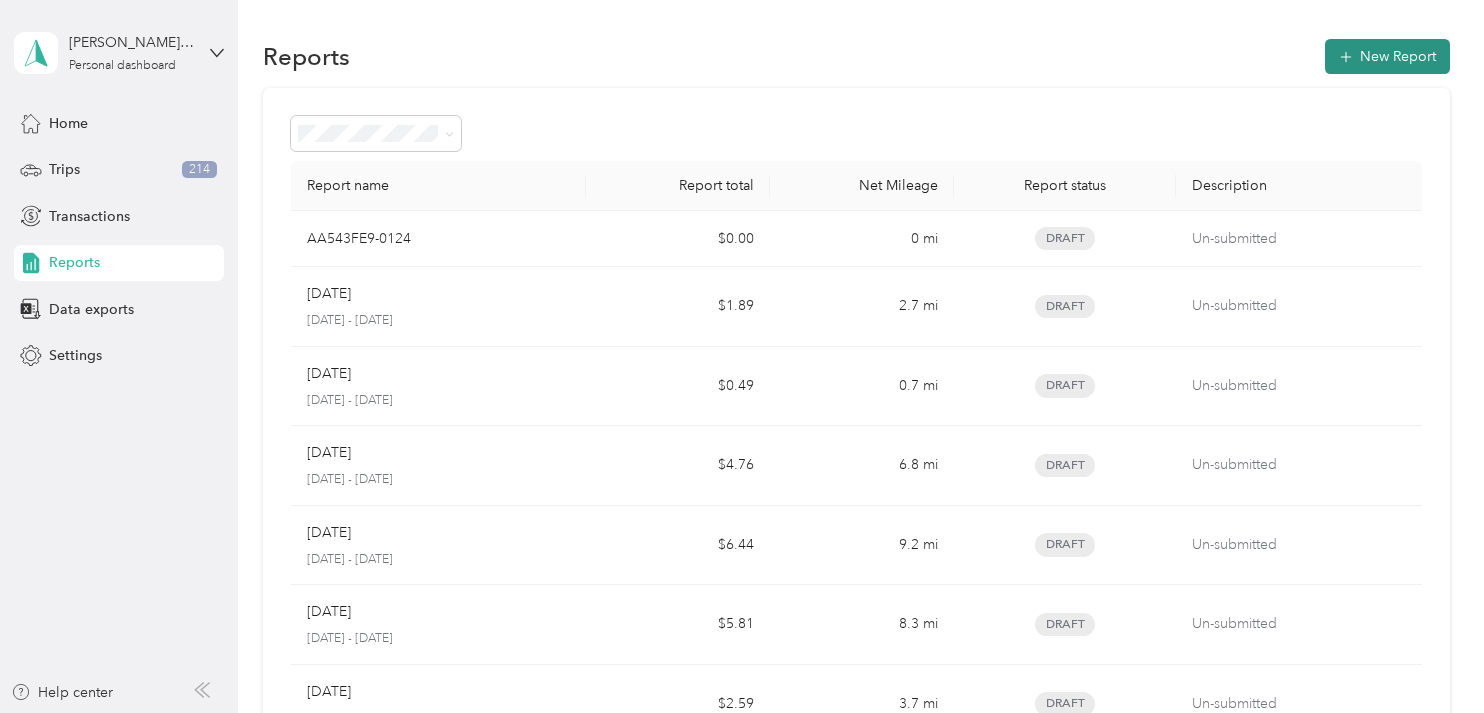 click on "New Report" at bounding box center [1387, 56] 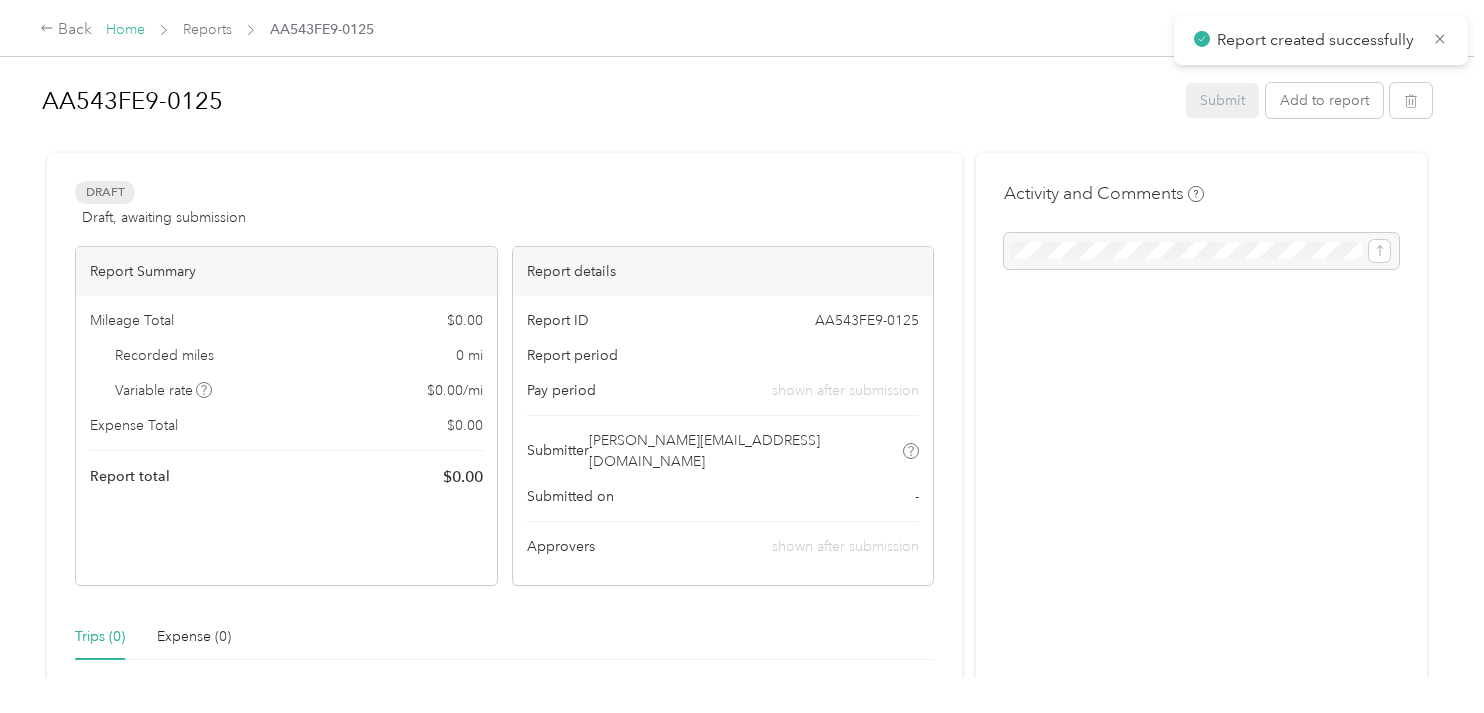 click on "Home" at bounding box center (125, 29) 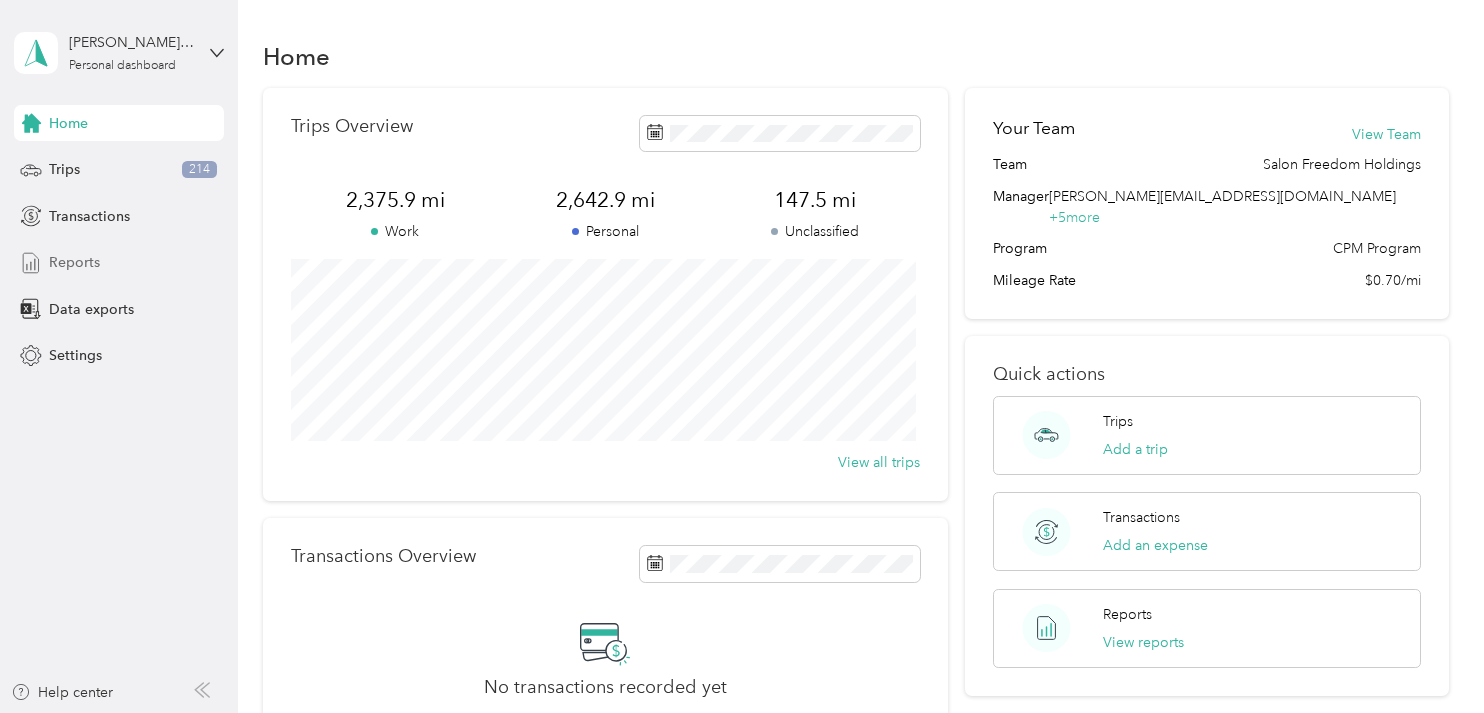 click on "Reports" at bounding box center (74, 262) 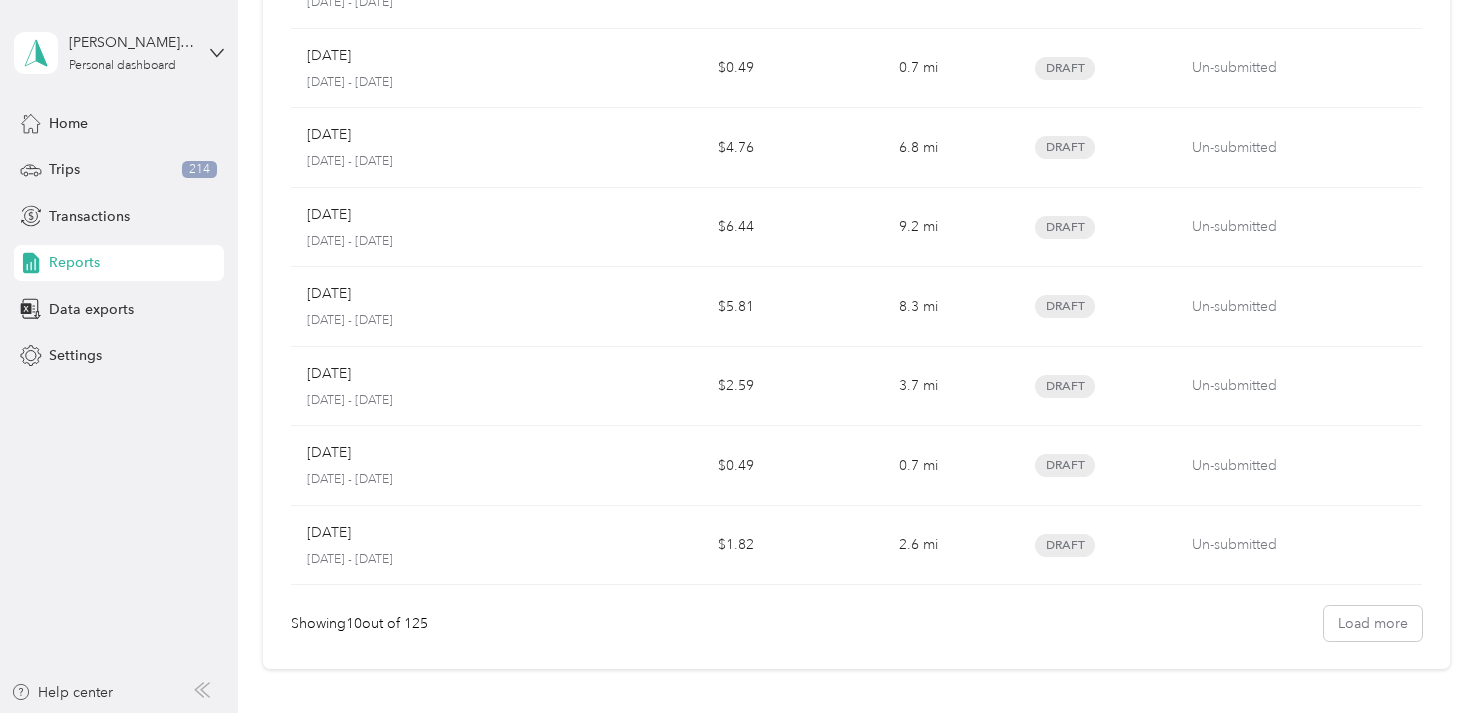 scroll, scrollTop: 374, scrollLeft: 0, axis: vertical 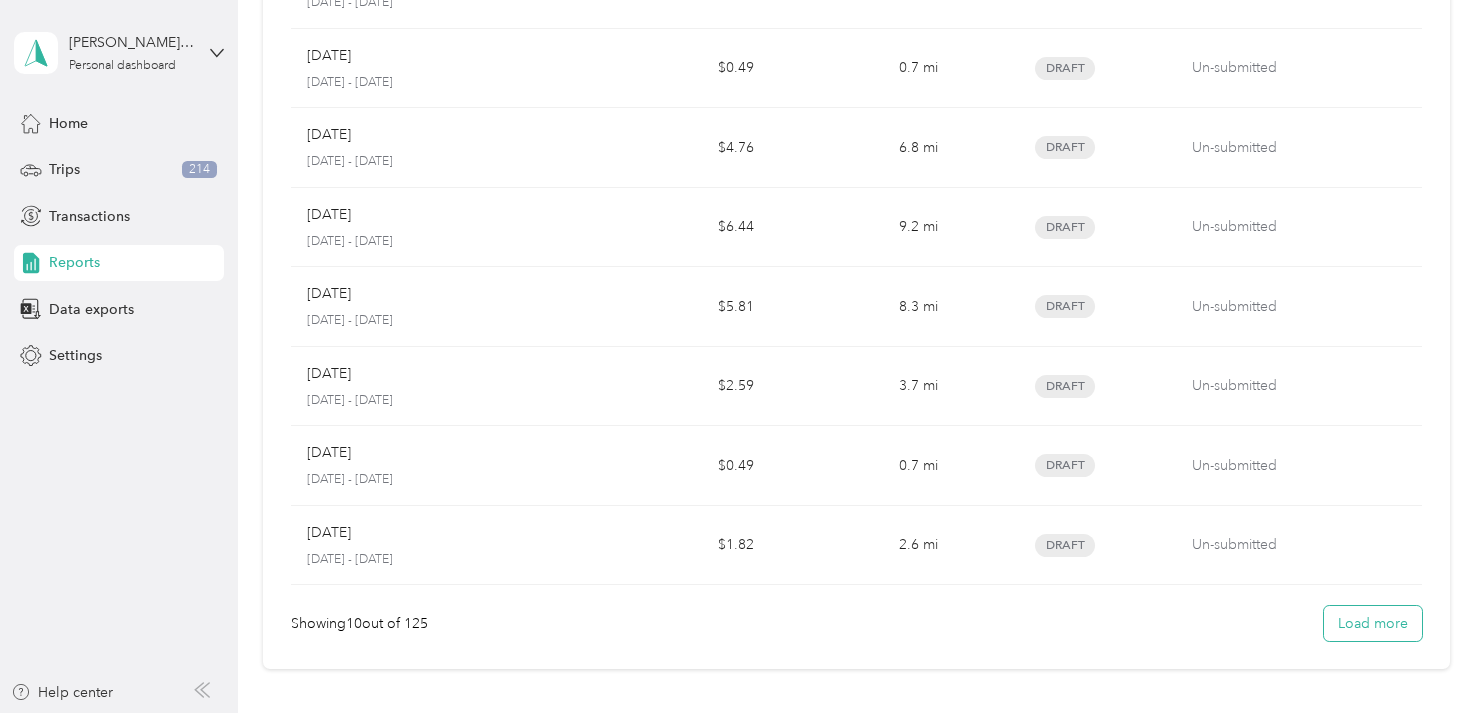 click on "Load more" at bounding box center [1373, 623] 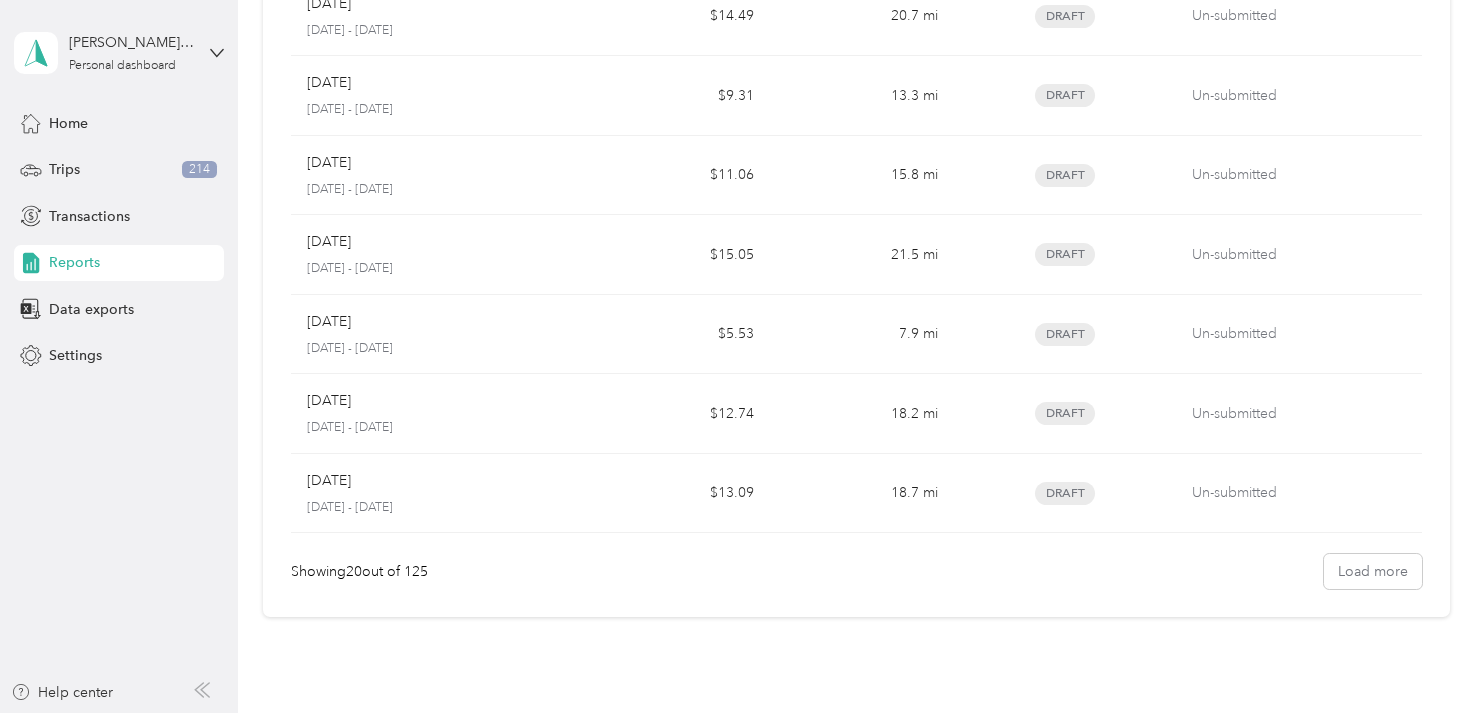 scroll, scrollTop: 1223, scrollLeft: 0, axis: vertical 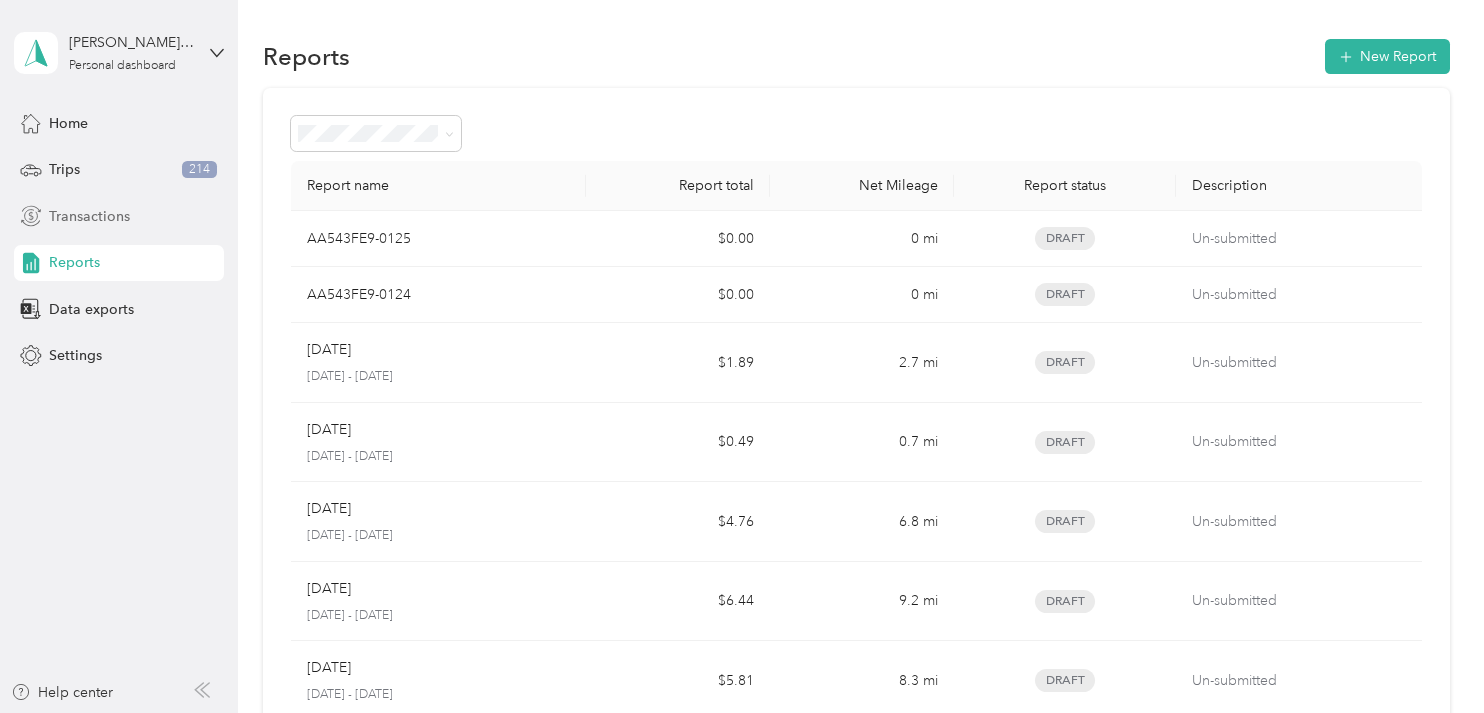 click on "Transactions" at bounding box center [89, 216] 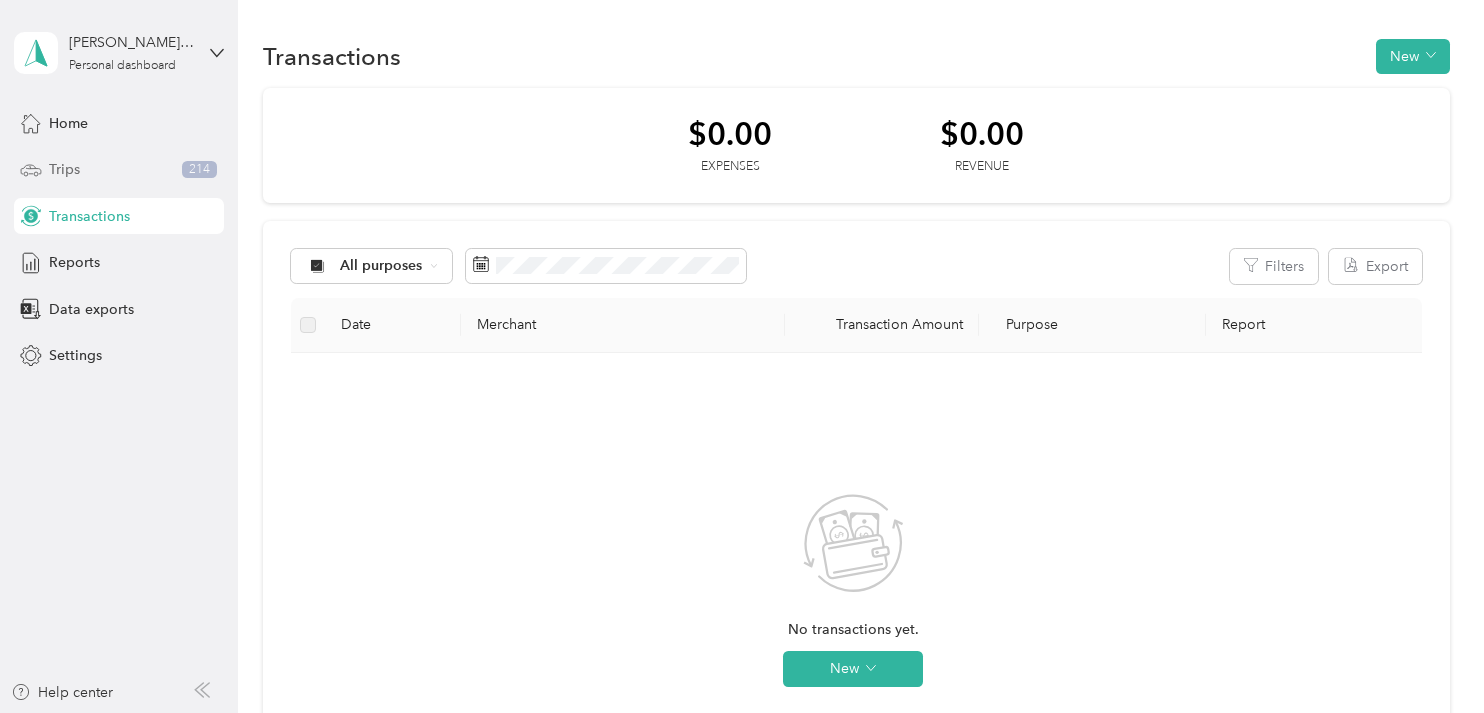 click on "Trips 214" at bounding box center (119, 170) 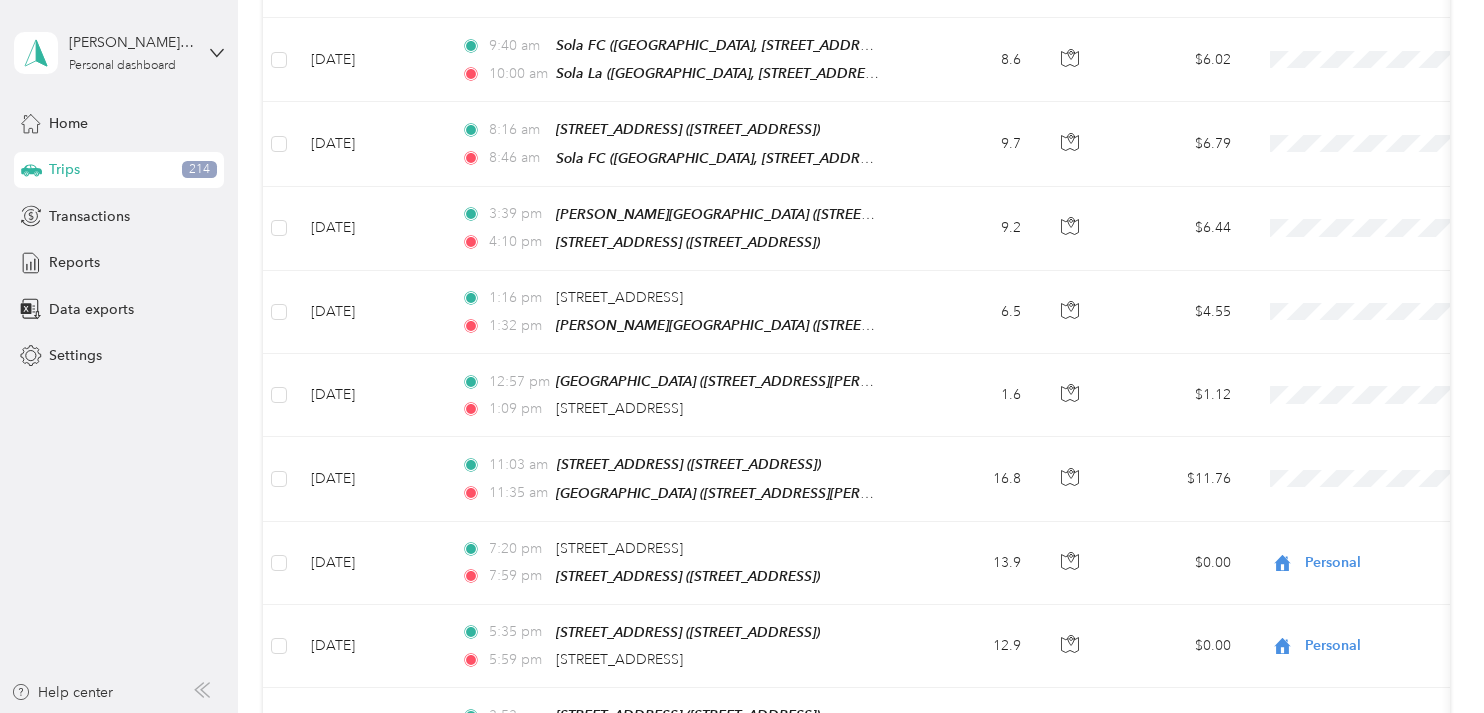 scroll, scrollTop: 1326, scrollLeft: 0, axis: vertical 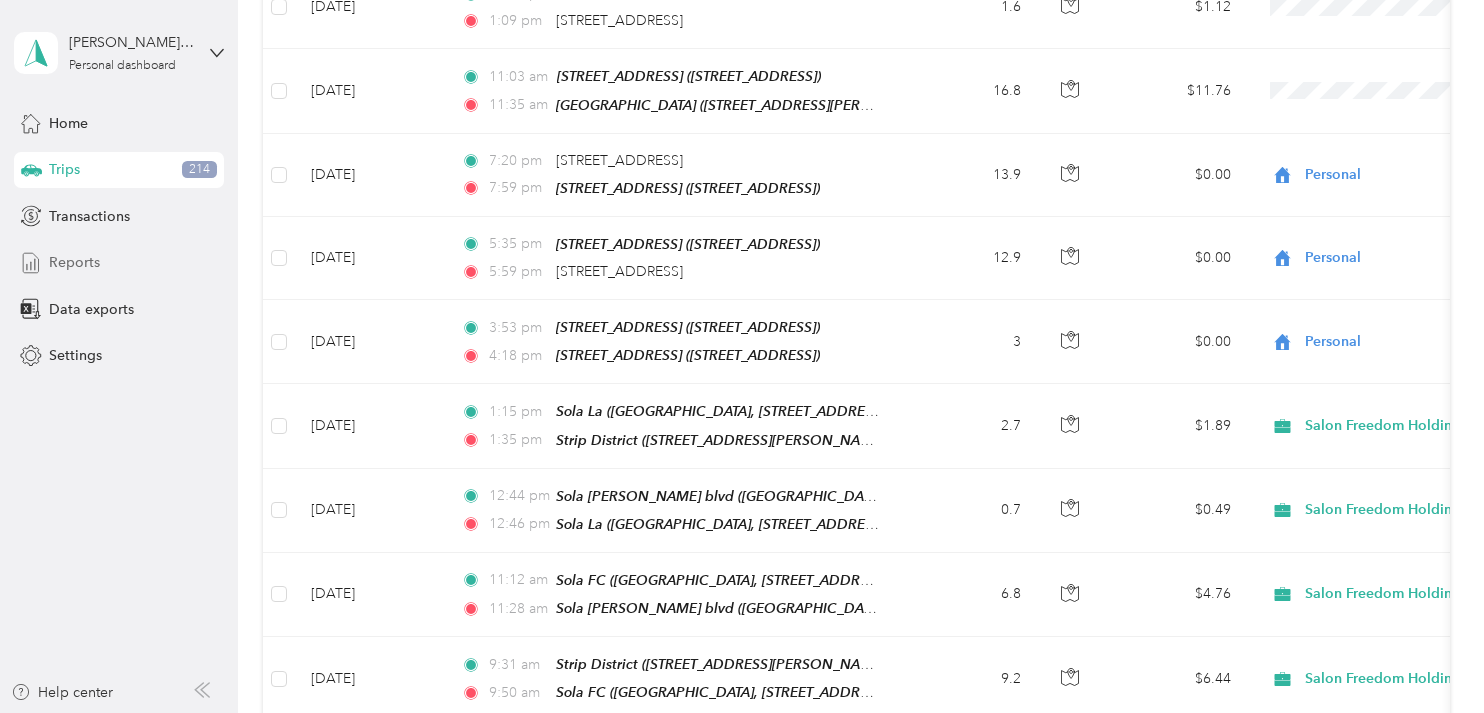 click on "Reports" at bounding box center [74, 262] 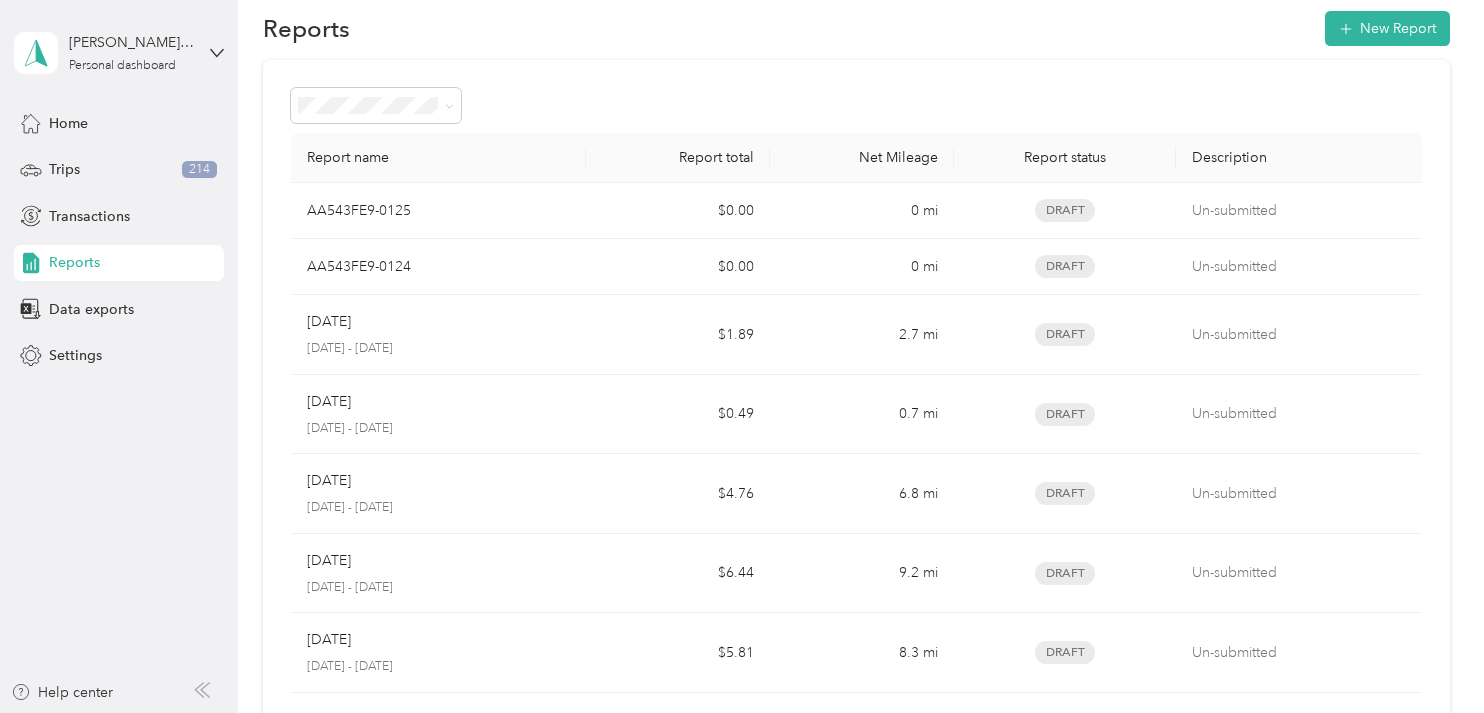 scroll, scrollTop: 0, scrollLeft: 0, axis: both 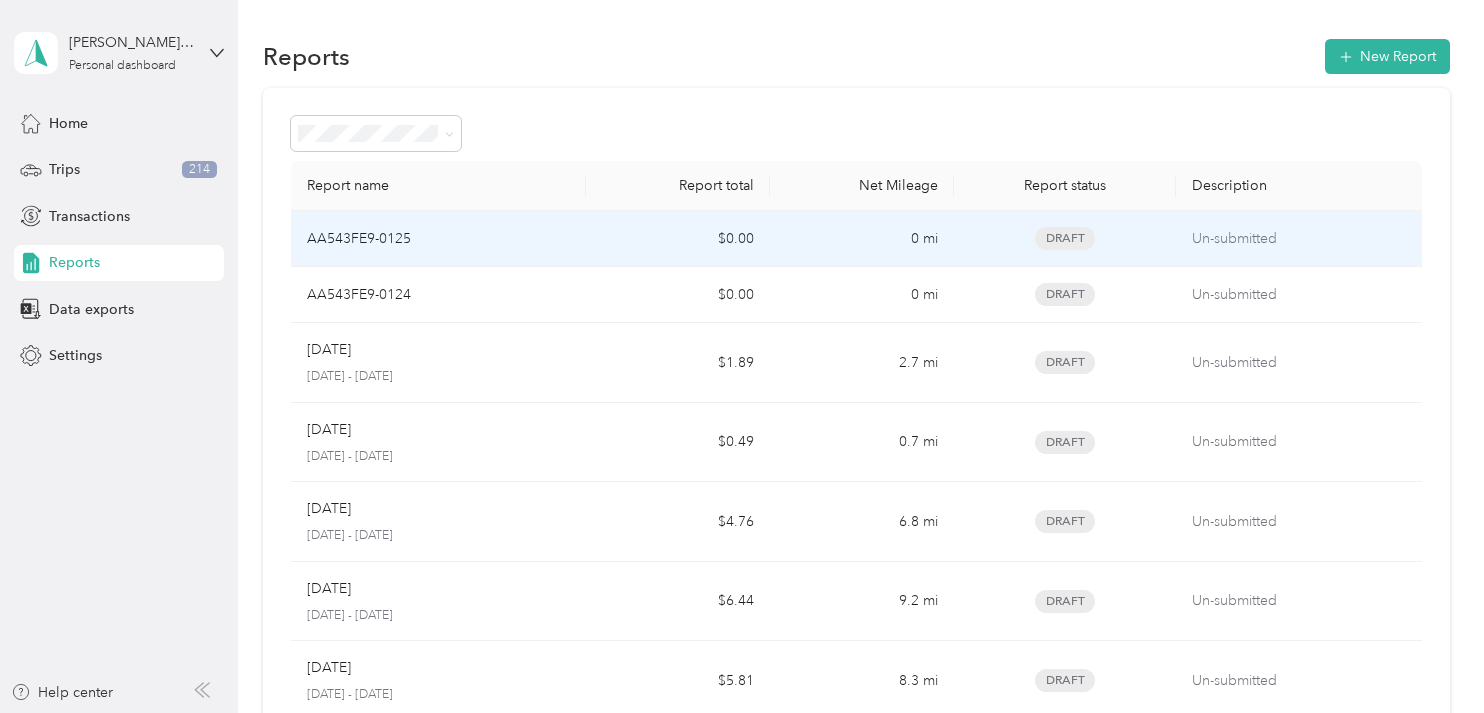 click on "AA543FE9-0125" at bounding box center [359, 239] 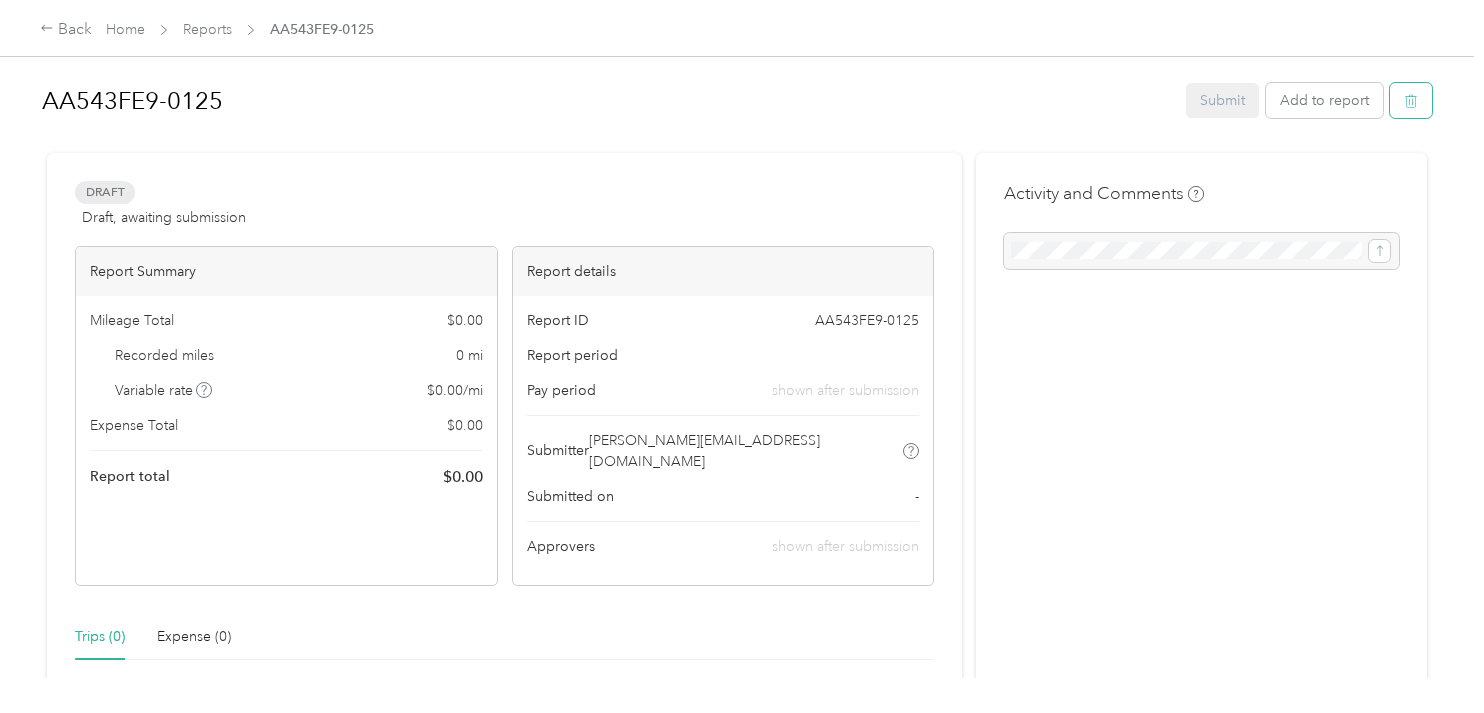 click 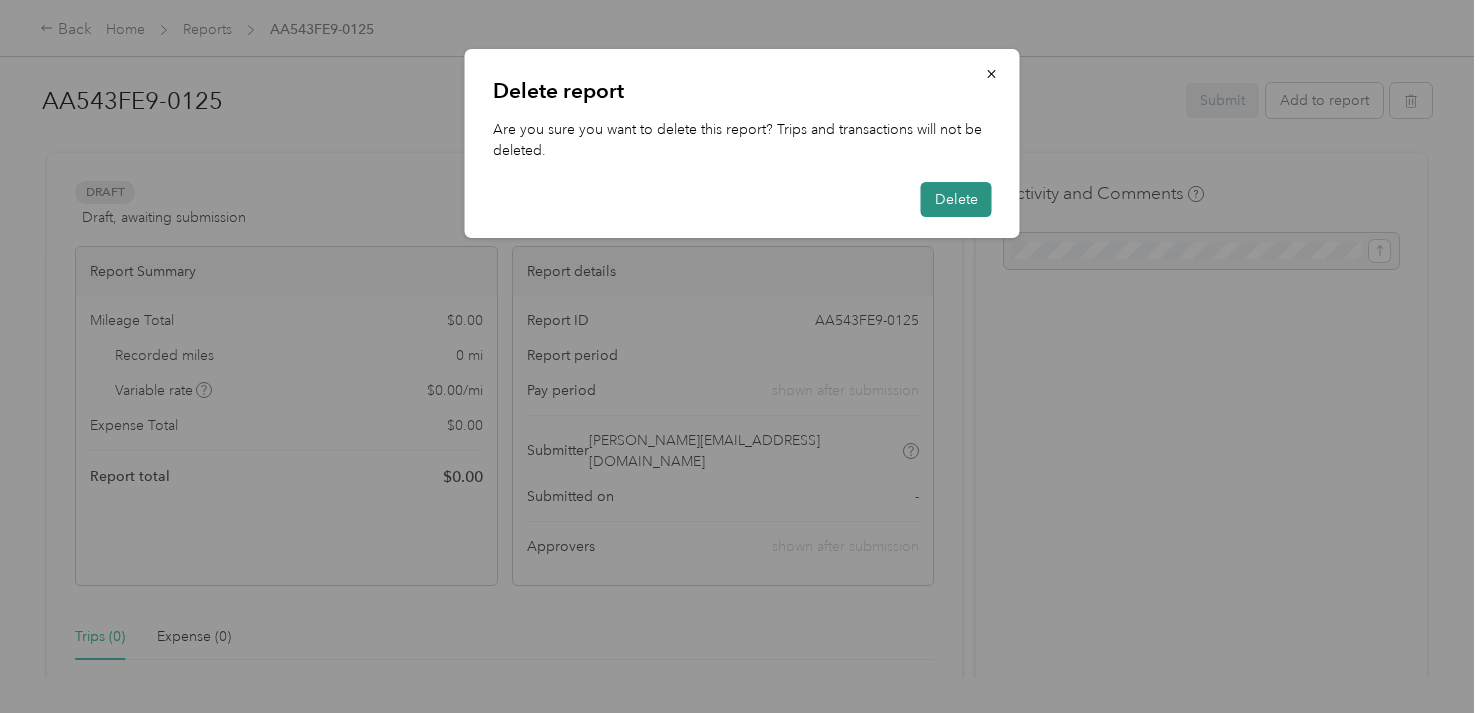 click on "Delete" at bounding box center (956, 199) 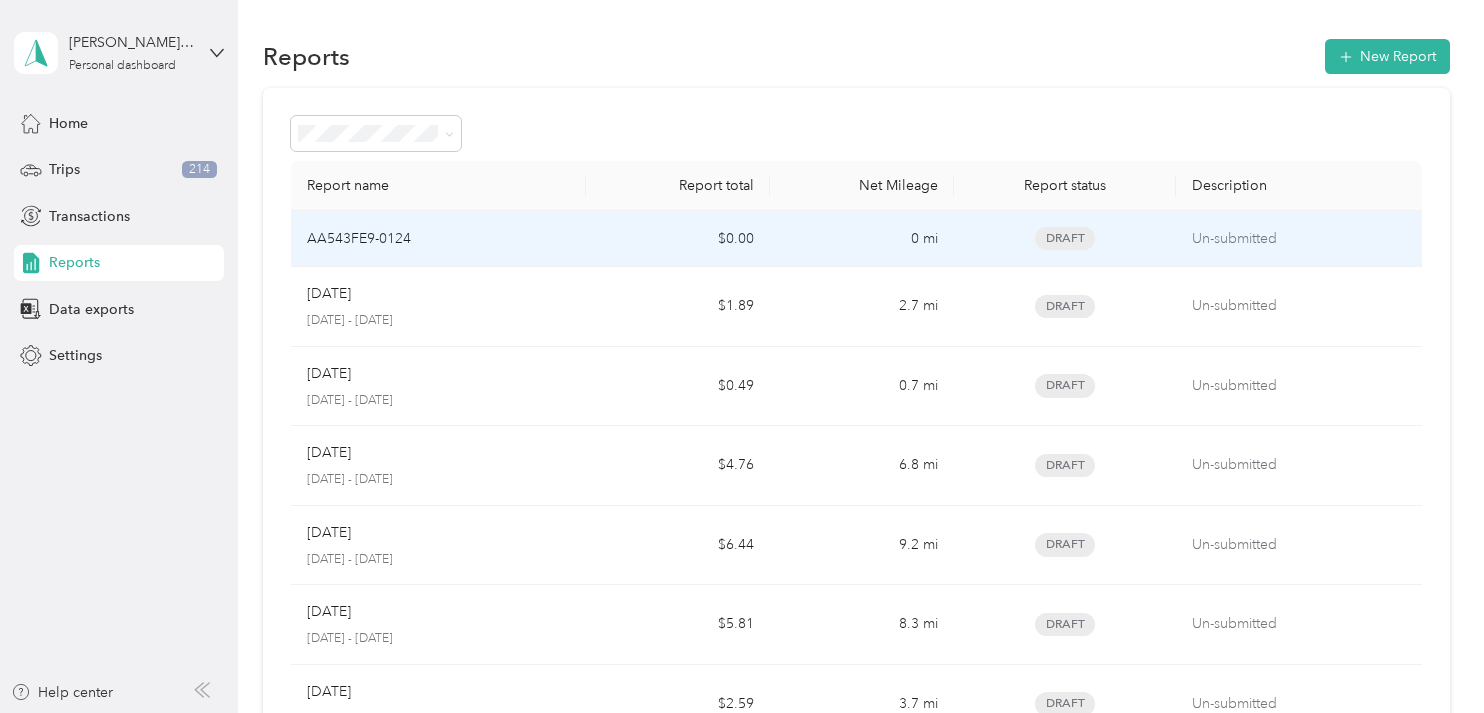 click on "AA543FE9-0124" at bounding box center [438, 239] 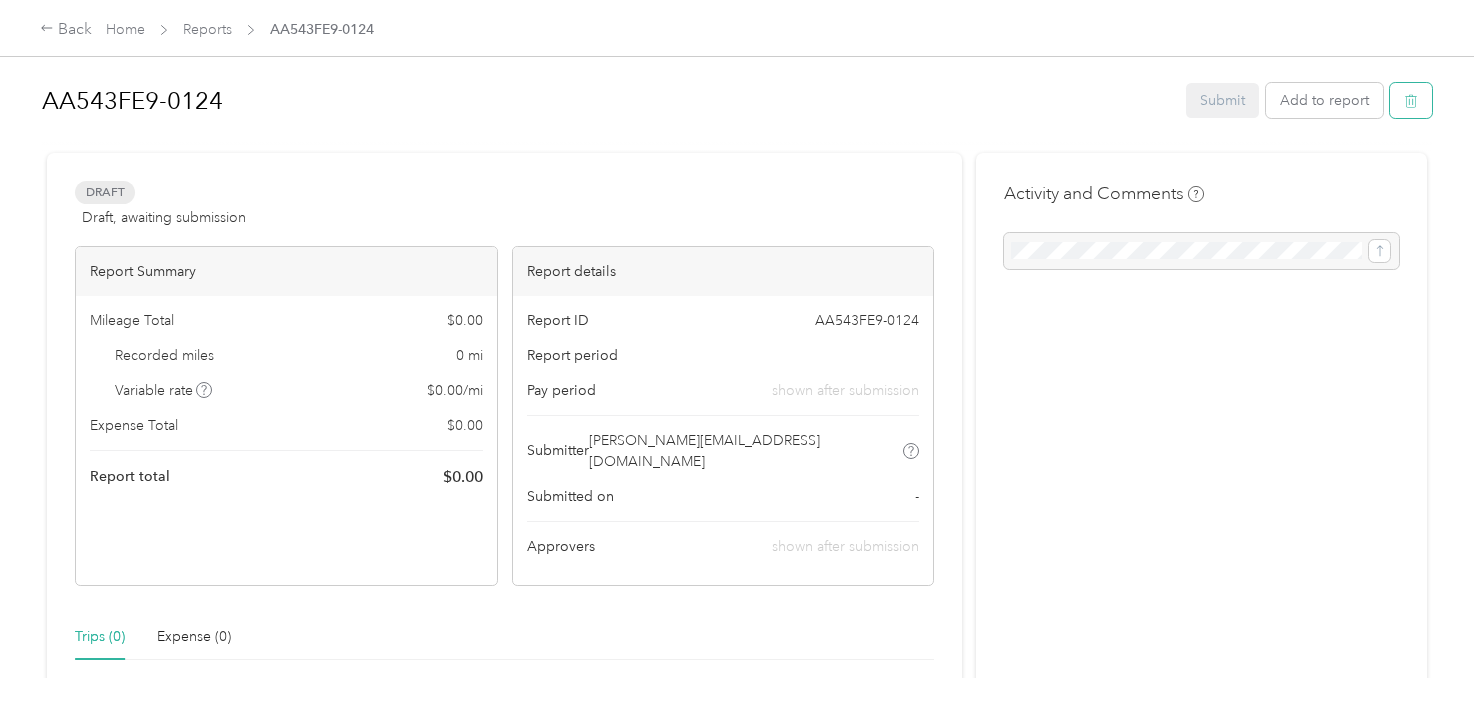 click 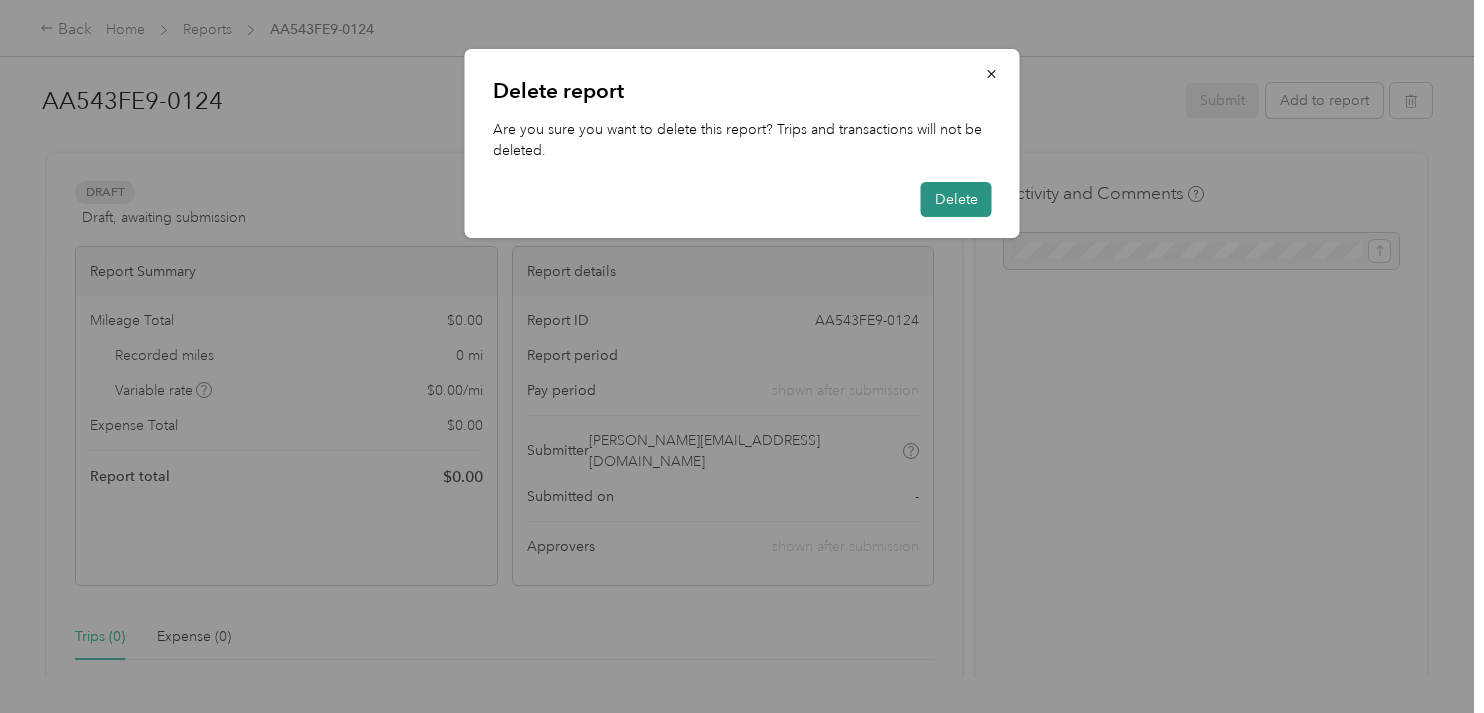 click on "Delete" at bounding box center (956, 199) 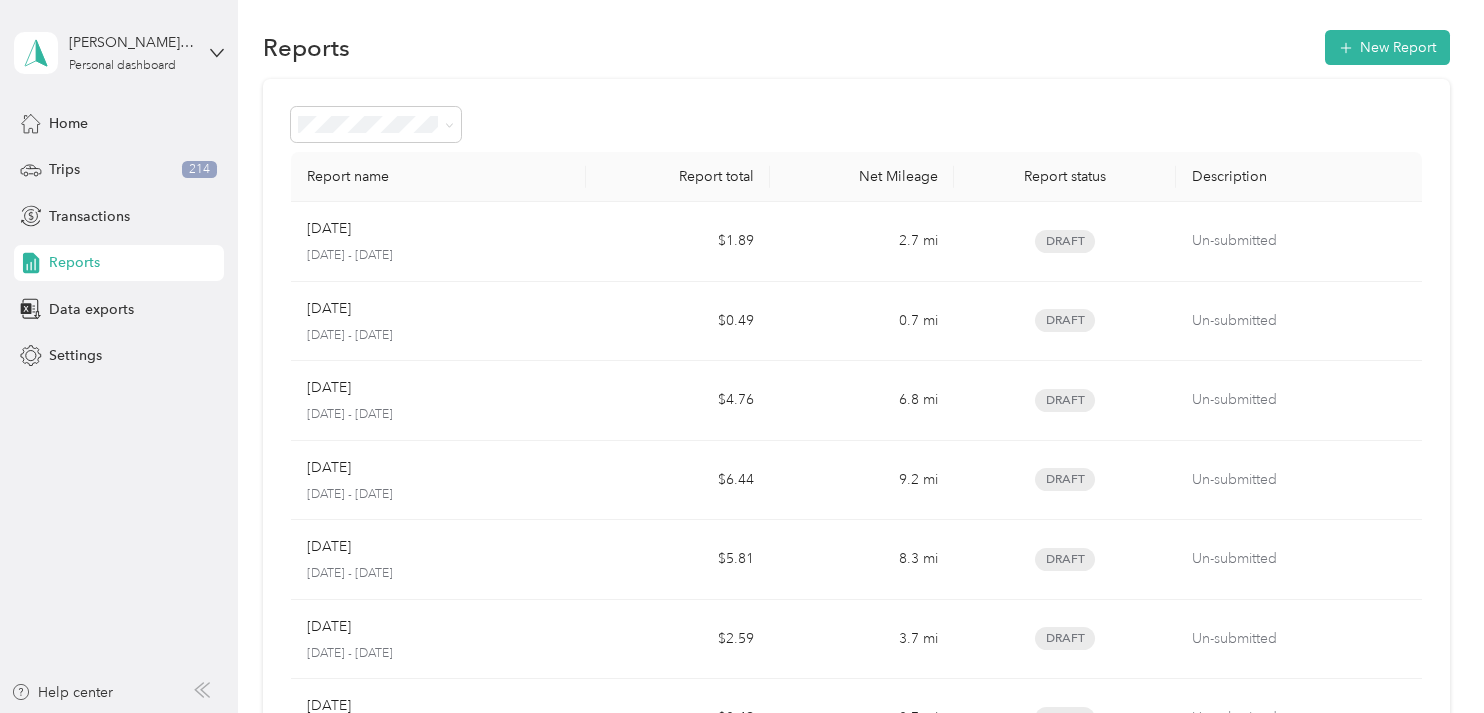 scroll, scrollTop: 0, scrollLeft: 0, axis: both 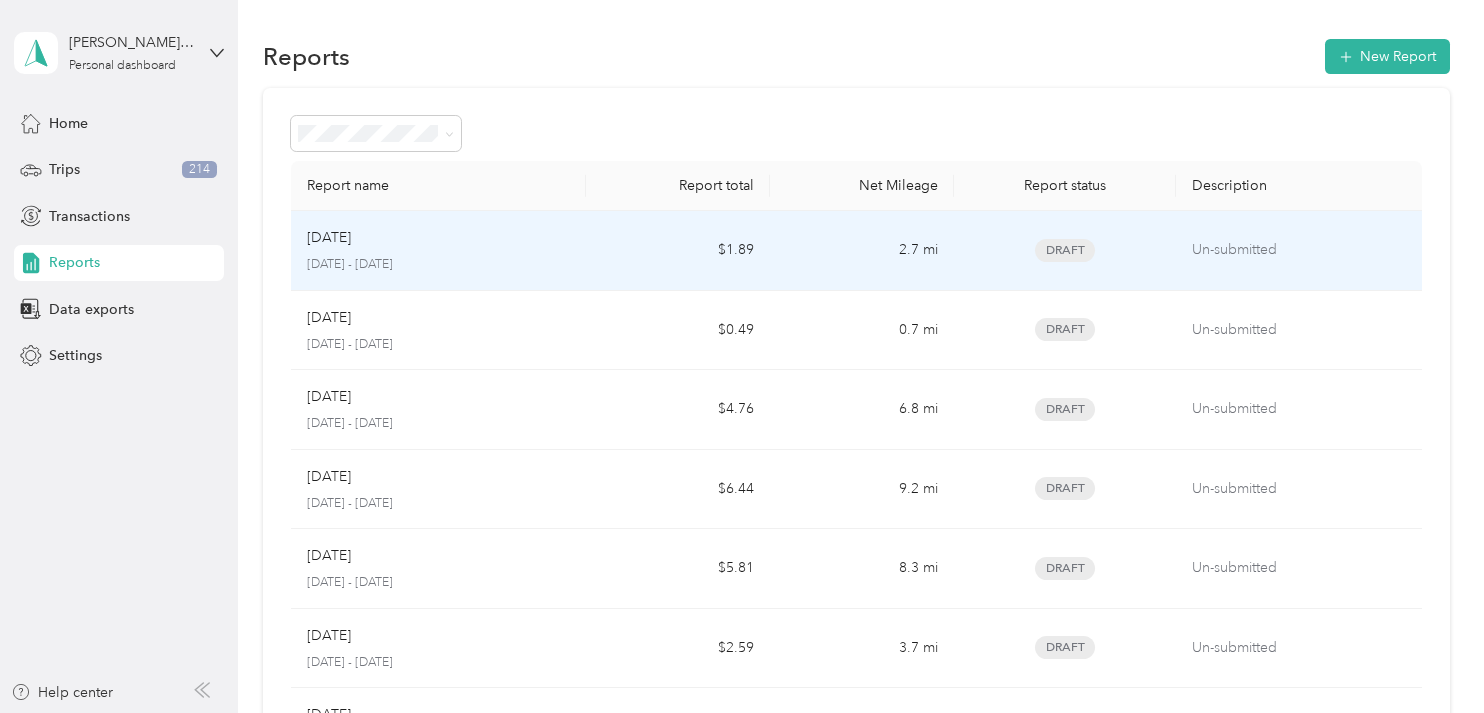 click on "[DATE] [DATE] - [DATE]" at bounding box center (438, 251) 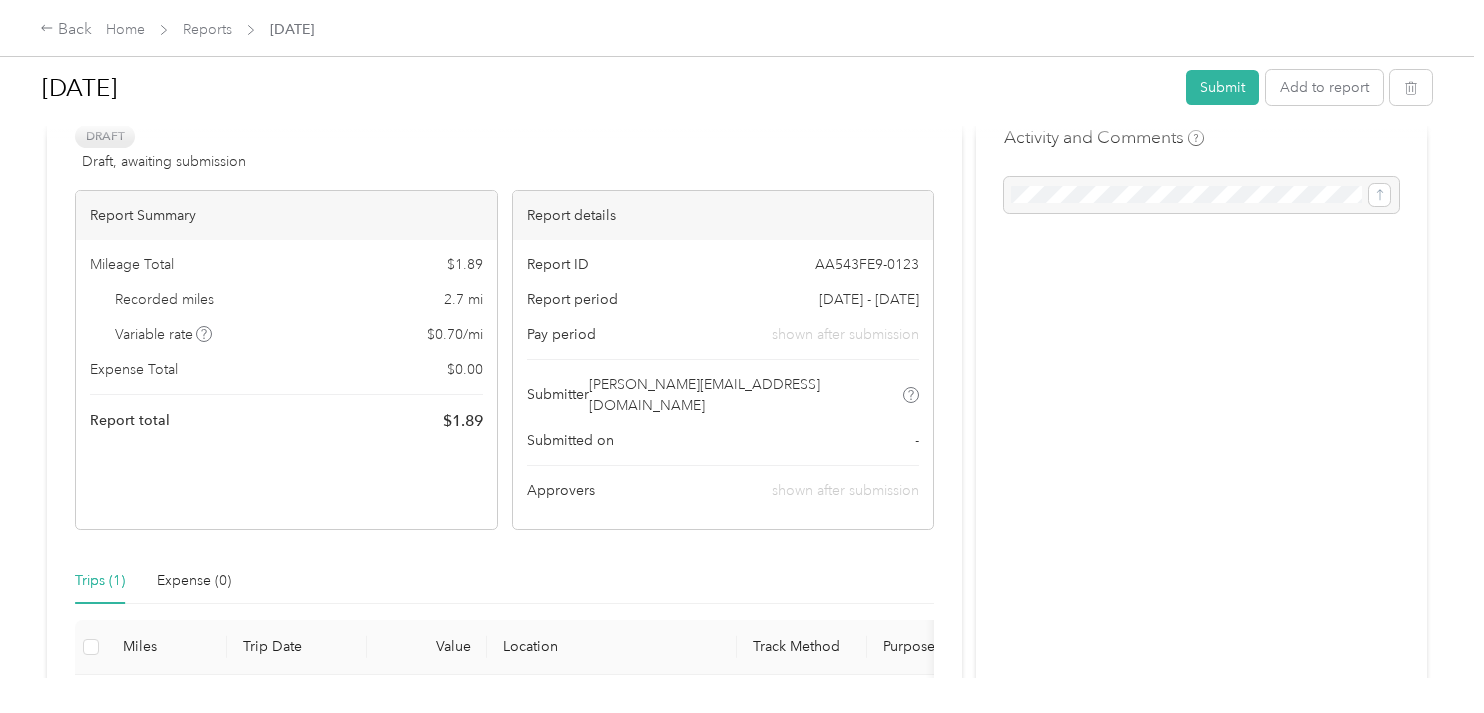 scroll, scrollTop: 39, scrollLeft: 0, axis: vertical 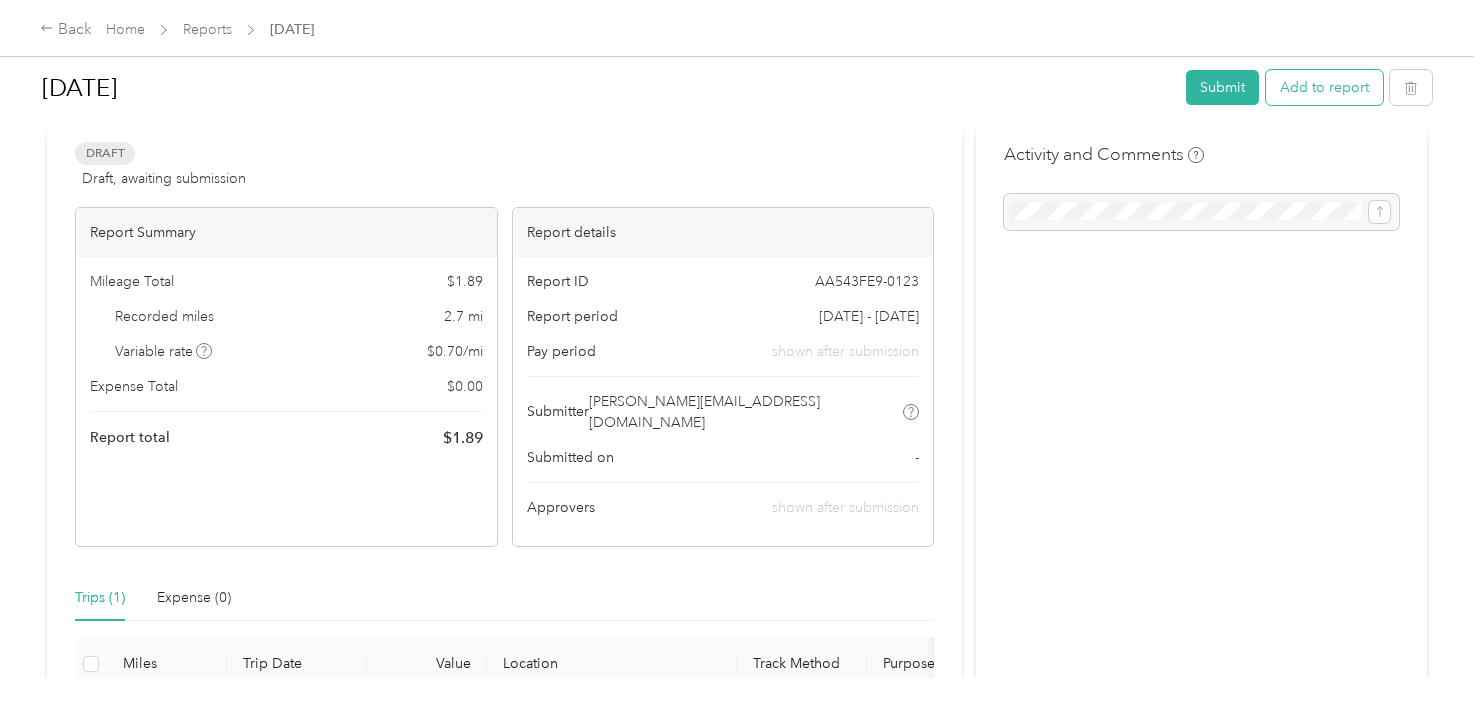 click on "Add to report" at bounding box center [1324, 87] 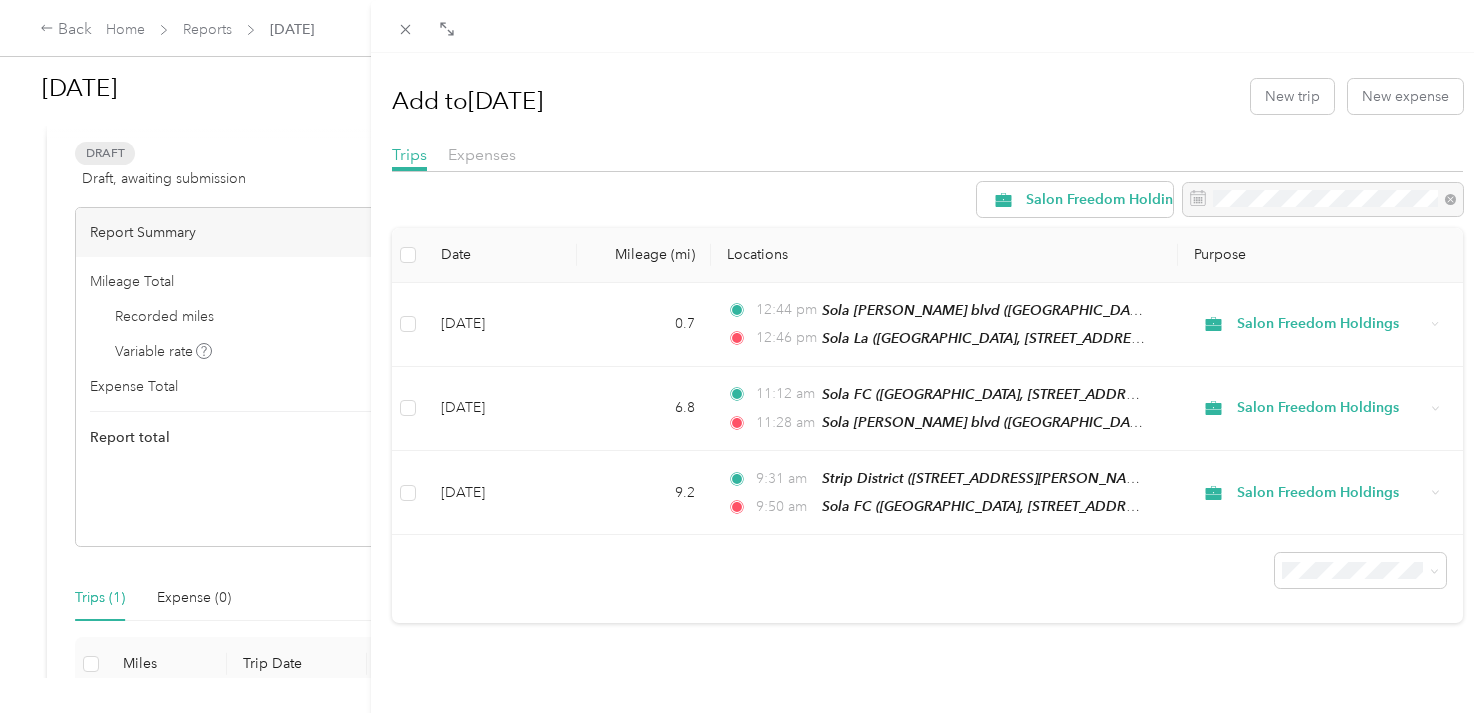 click on "Add to  [DATE] New trip New expense Trips Expenses Salon Freedom Holdings Date Mileage (mi) Locations Purpose           [DATE] 0.7 12:44 pm [GEOGRAPHIC_DATA][PERSON_NAME] ([GEOGRAPHIC_DATA], [STREET_ADDRESS][PERSON_NAME]) 12:46 pm Sola La ([GEOGRAPHIC_DATA], [STREET_ADDRESS], [GEOGRAPHIC_DATA]) Salon Freedom Holdings [DATE] 6.8 11:12 am Sola FC ([GEOGRAPHIC_DATA], [STREET_ADDRESS] , [GEOGRAPHIC_DATA], [GEOGRAPHIC_DATA]) 11:28 am [GEOGRAPHIC_DATA][PERSON_NAME] ([GEOGRAPHIC_DATA], [STREET_ADDRESS][PERSON_NAME]) Salon Freedom Holdings [DATE] 9.2 9:31 am Strip District ([STREET_ADDRESS][PERSON_NAME][US_STATE]) 9:50 am Sola FC ([GEOGRAPHIC_DATA], [STREET_ADDRESS] , [GEOGRAPHIC_DATA], [GEOGRAPHIC_DATA]) Salon Freedom Holdings" at bounding box center (742, 356) 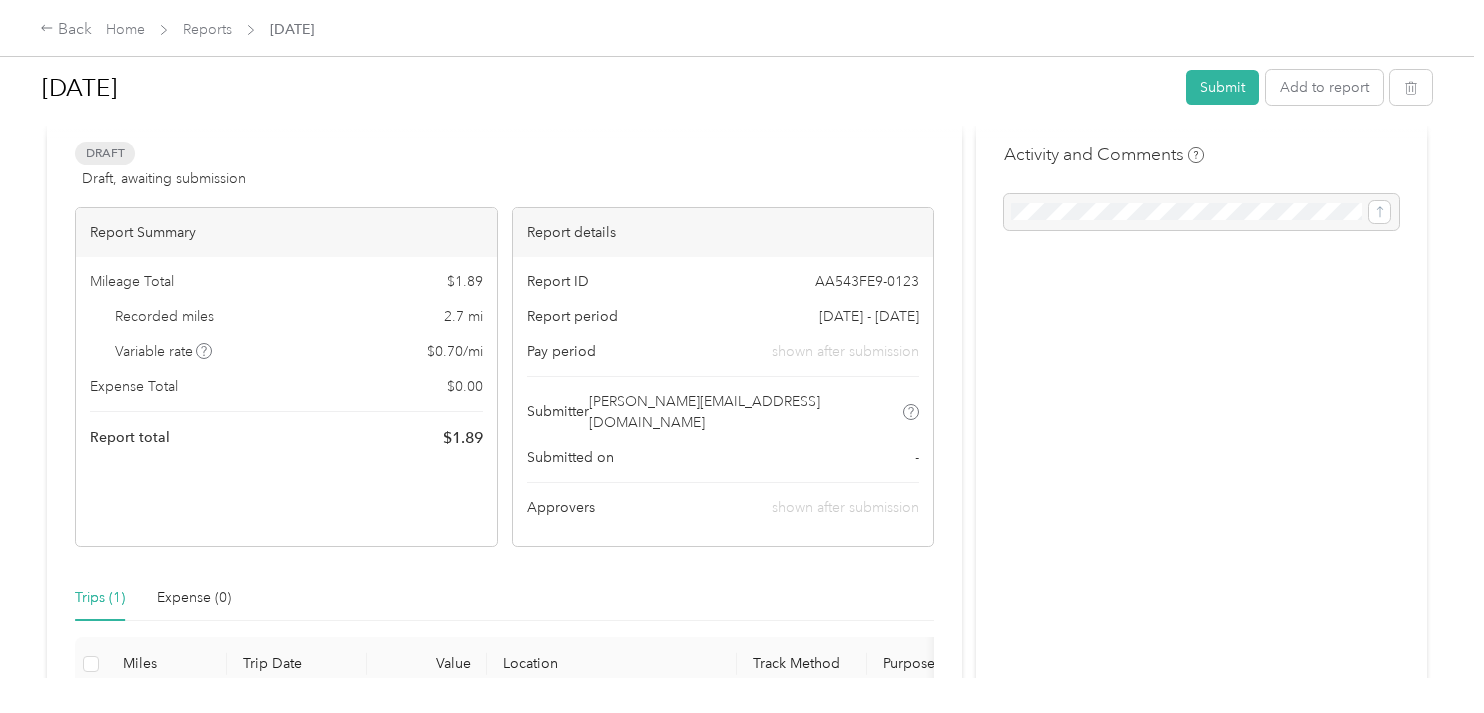 click on "Back" at bounding box center (66, 30) 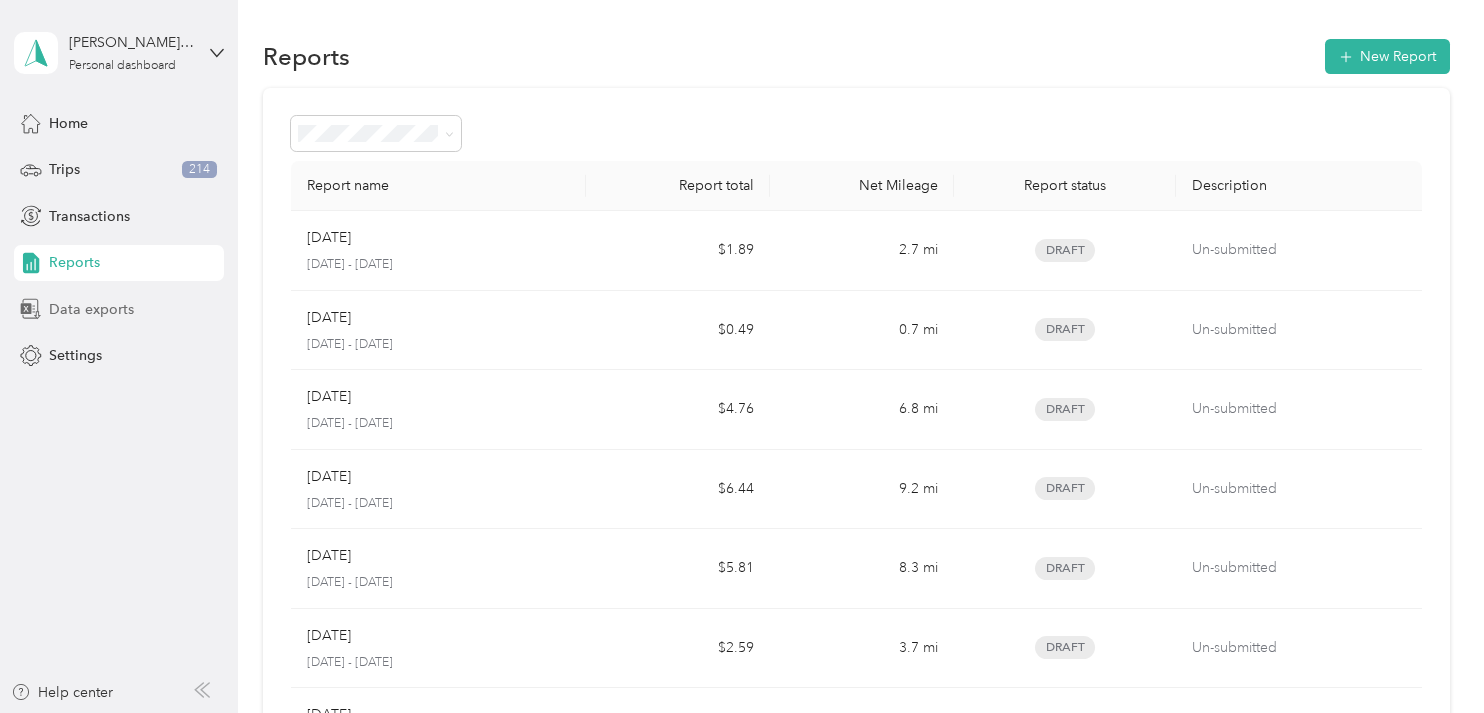 click on "Data exports" at bounding box center [91, 309] 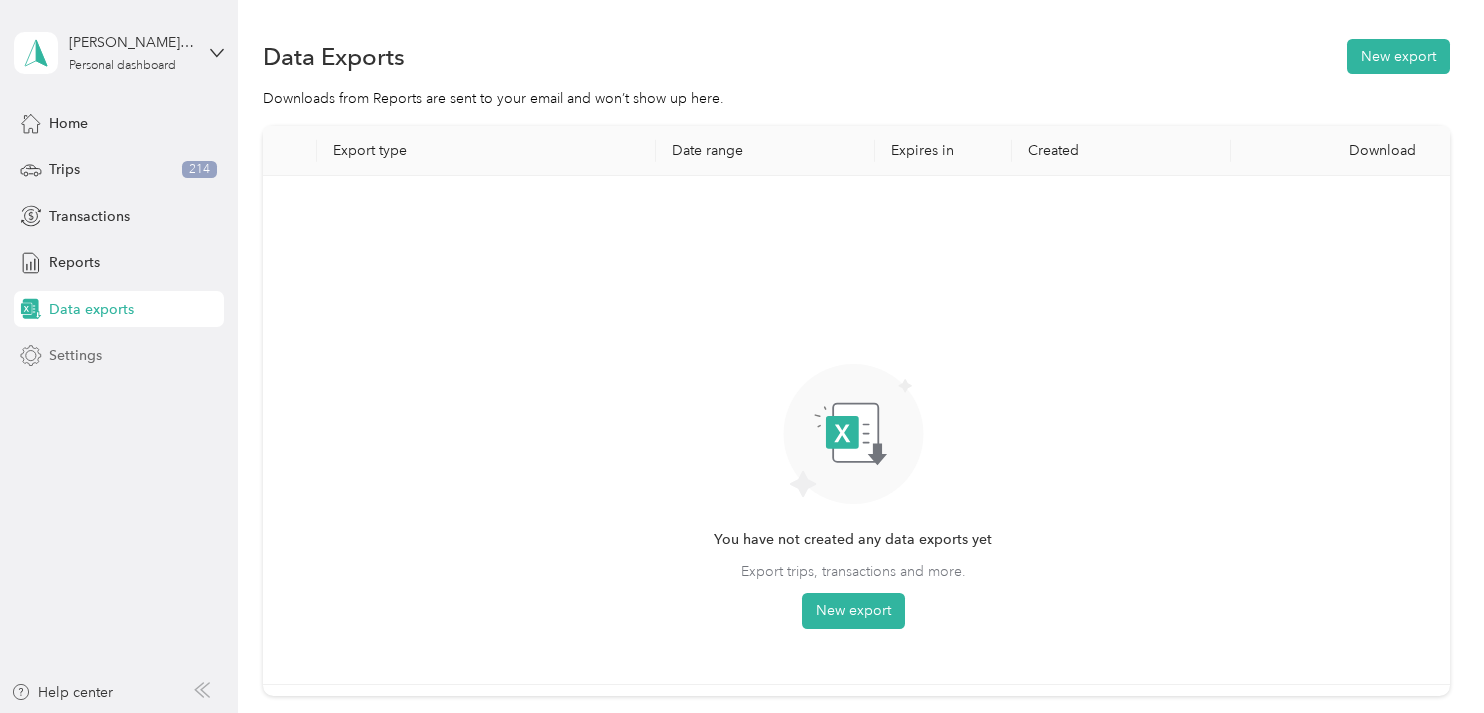 click on "Settings" at bounding box center [75, 355] 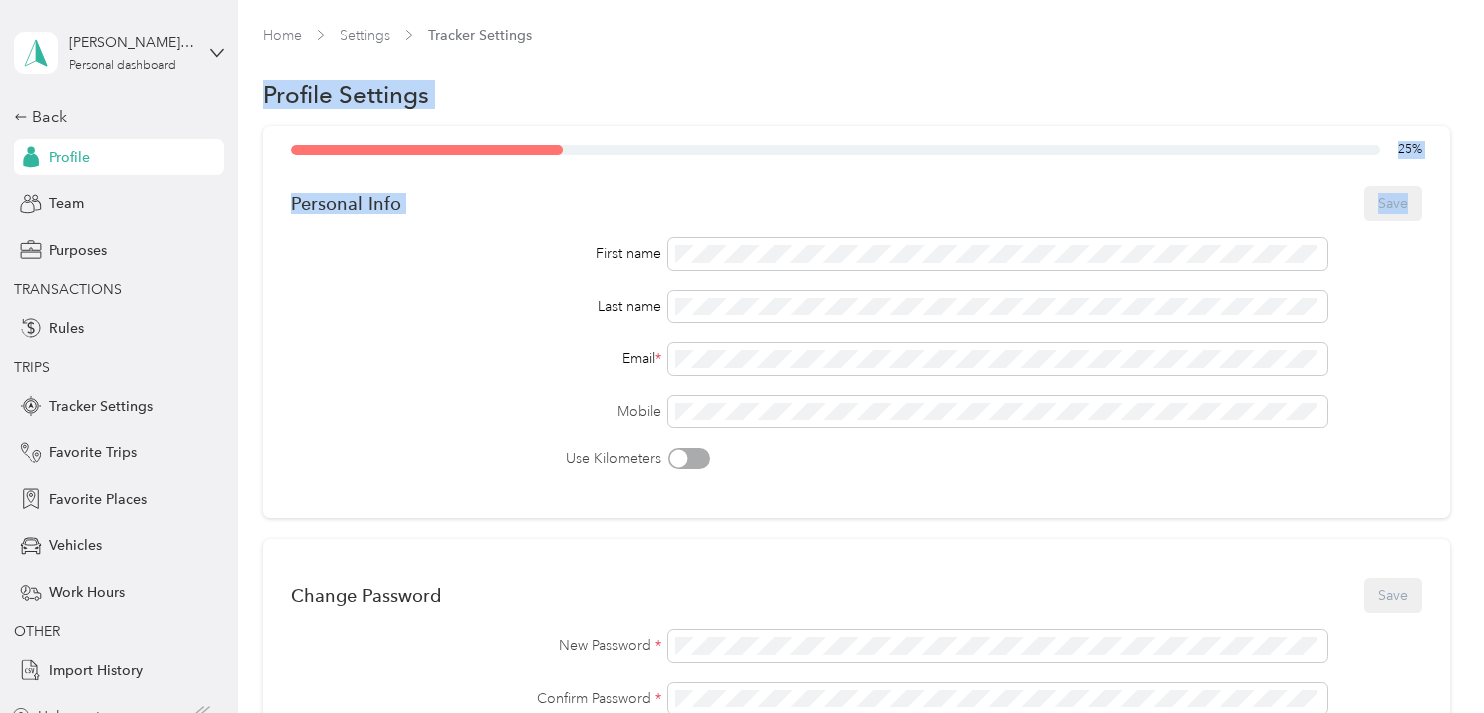 drag, startPoint x: 1468, startPoint y: 47, endPoint x: 1492, endPoint y: 206, distance: 160.80112 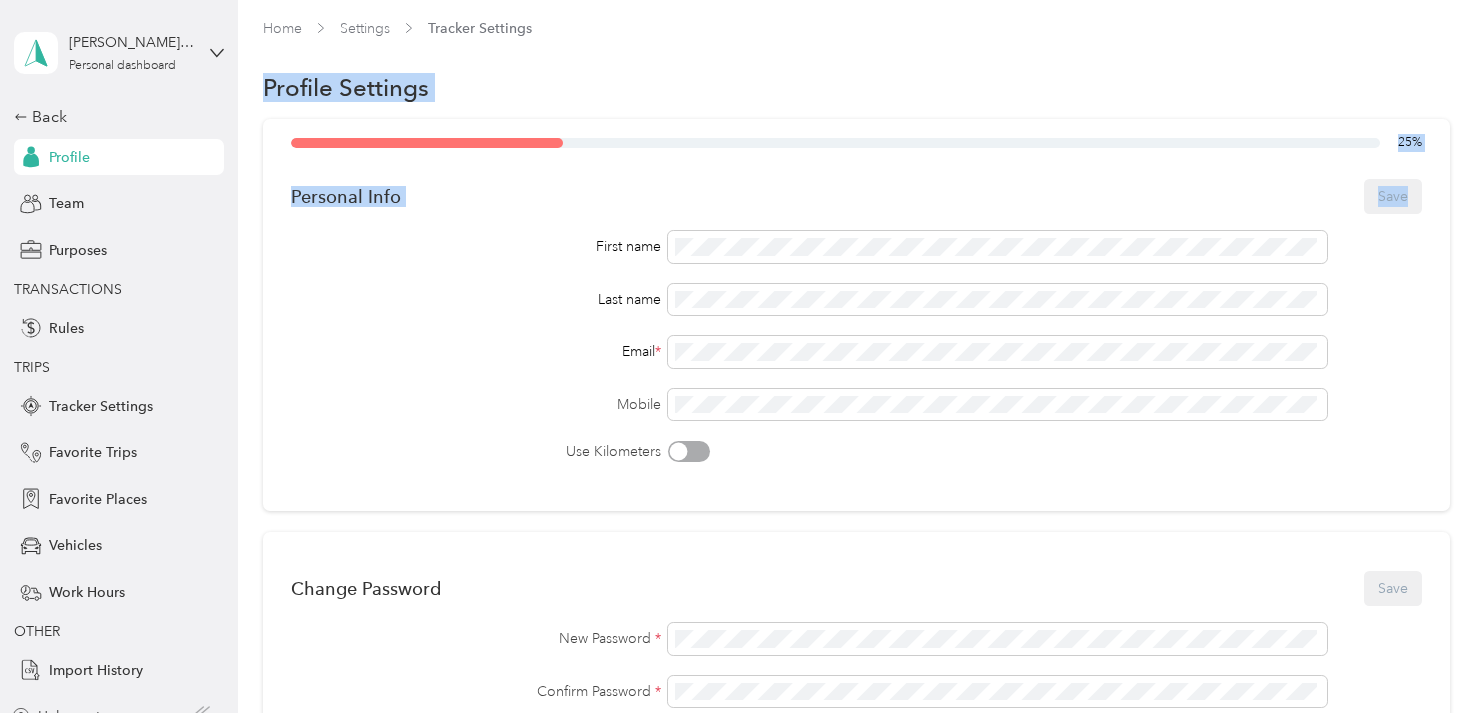 scroll, scrollTop: 0, scrollLeft: 0, axis: both 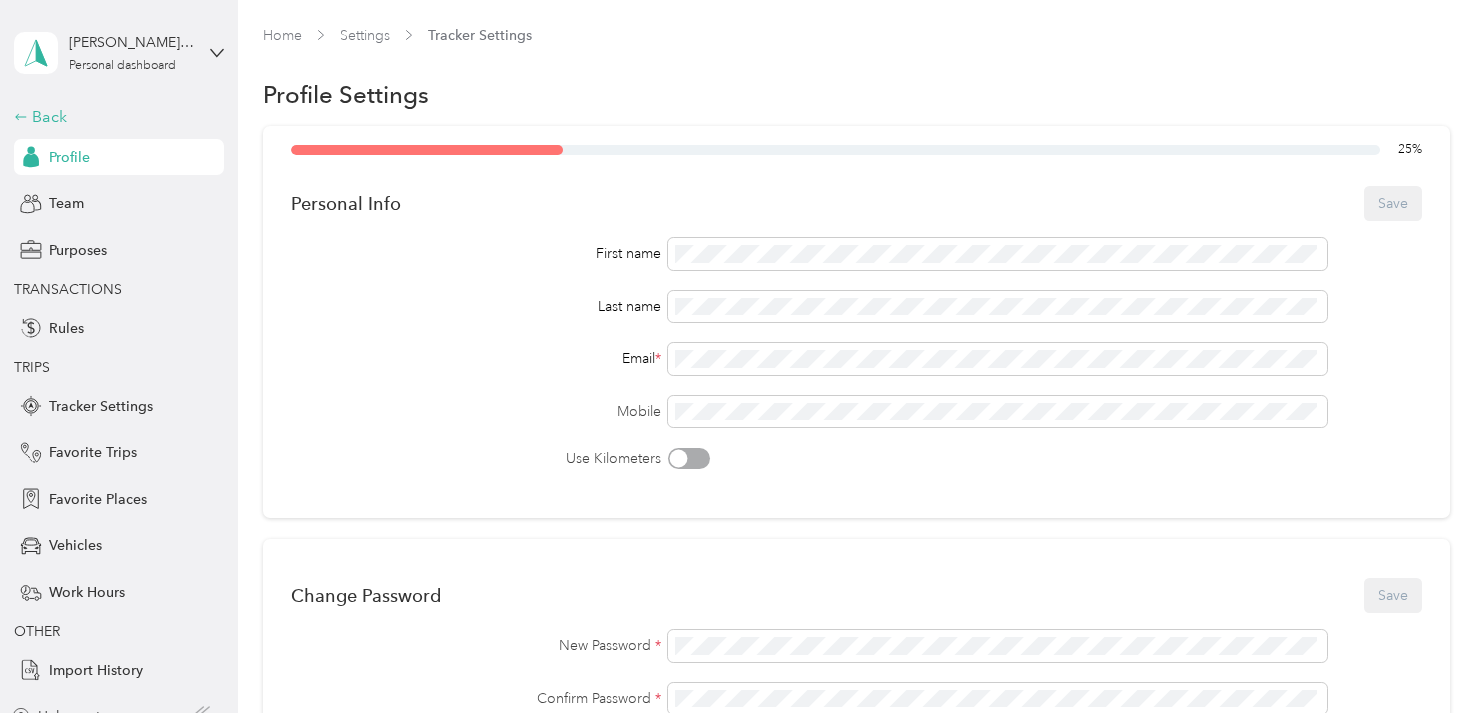 click on "Back" at bounding box center (114, 117) 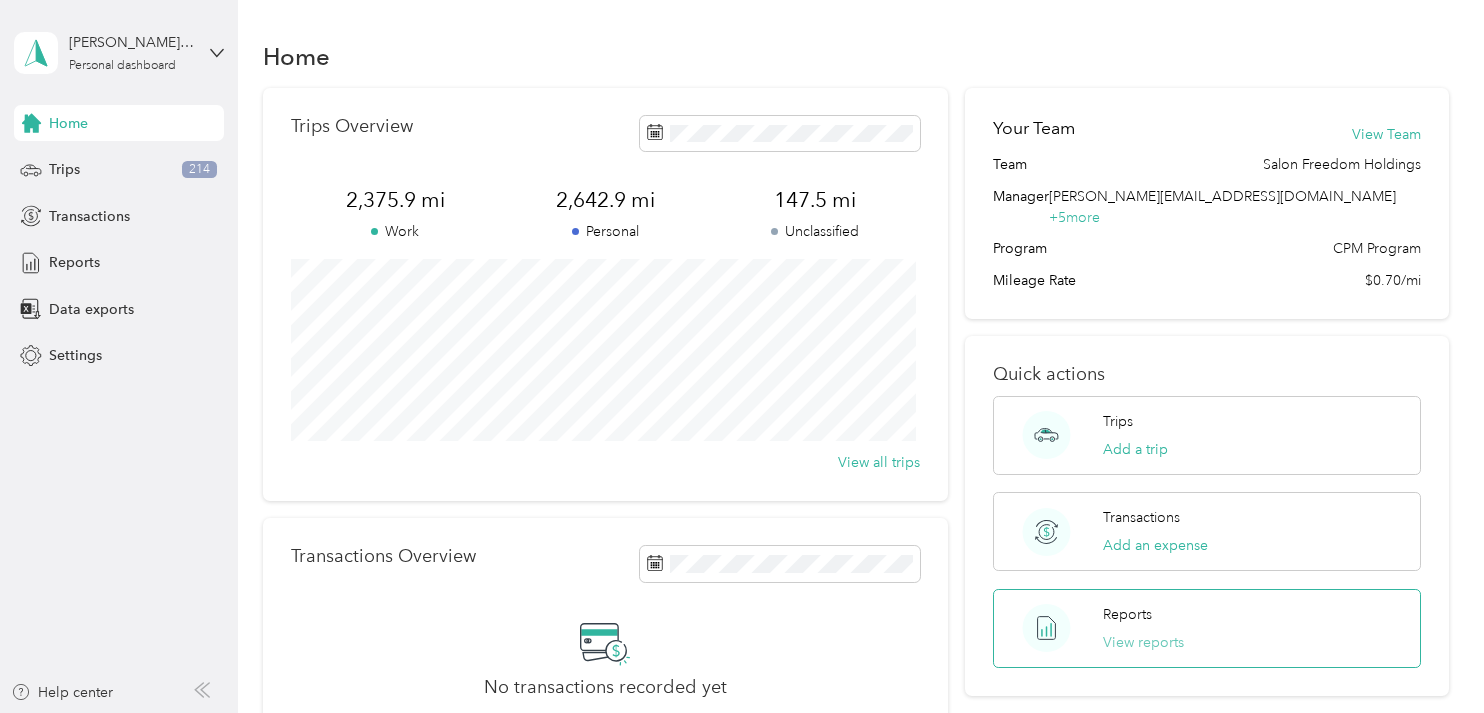 click on "View reports" at bounding box center [1143, 642] 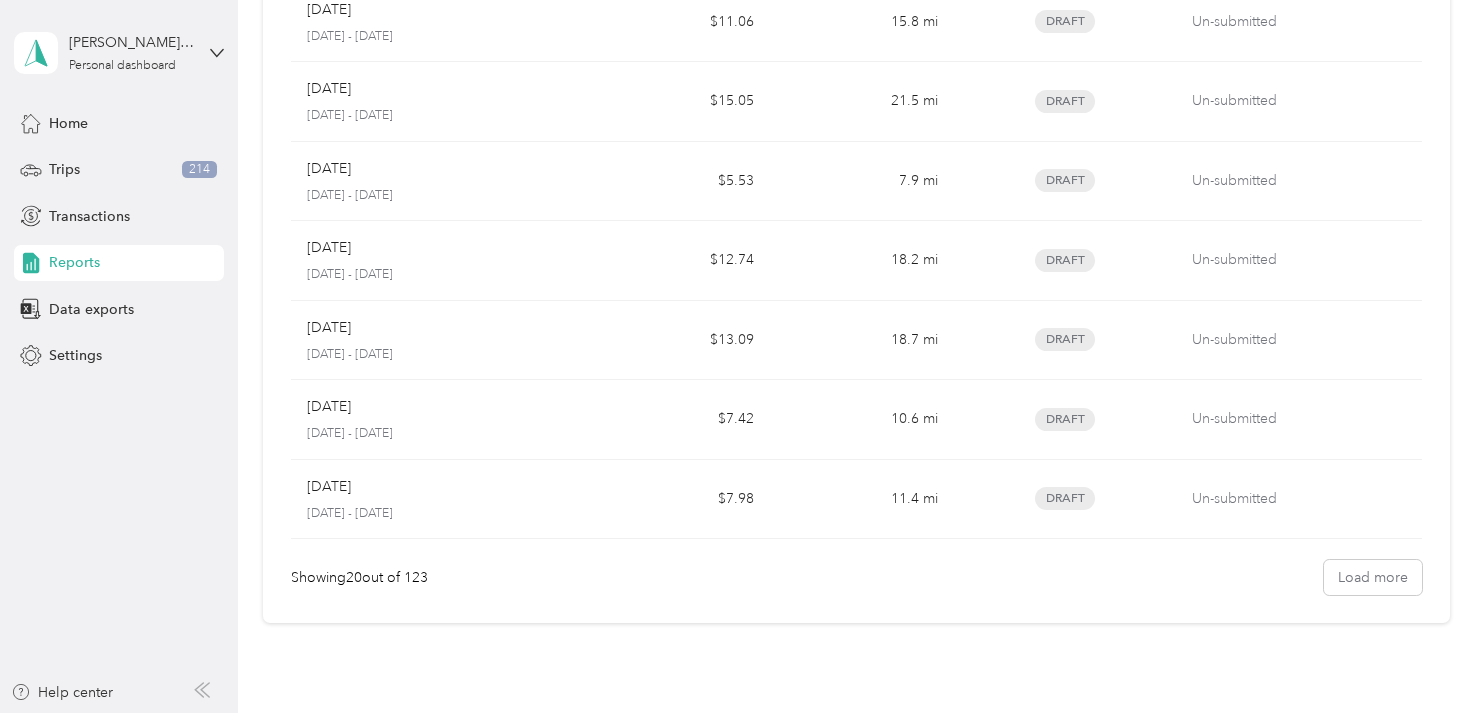 scroll, scrollTop: 1264, scrollLeft: 0, axis: vertical 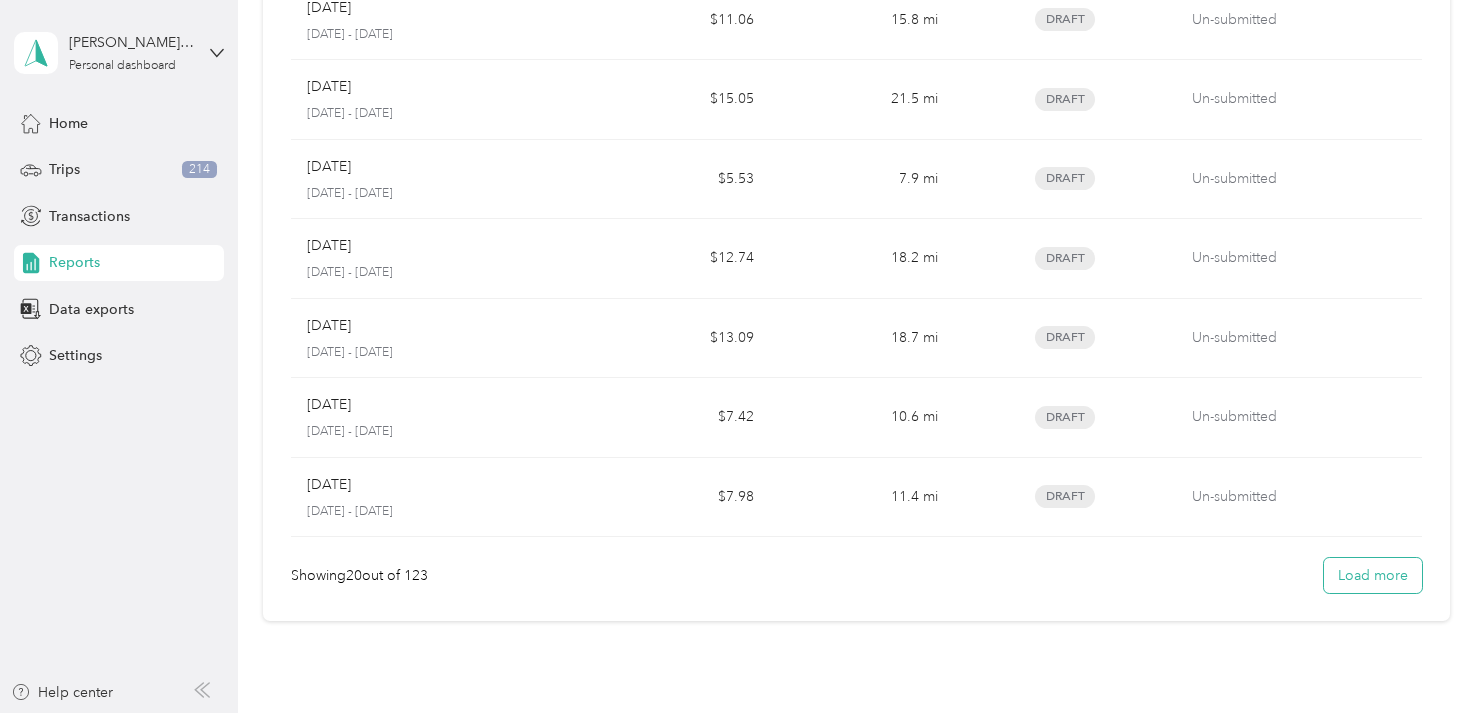 click on "Load more" at bounding box center (1373, 575) 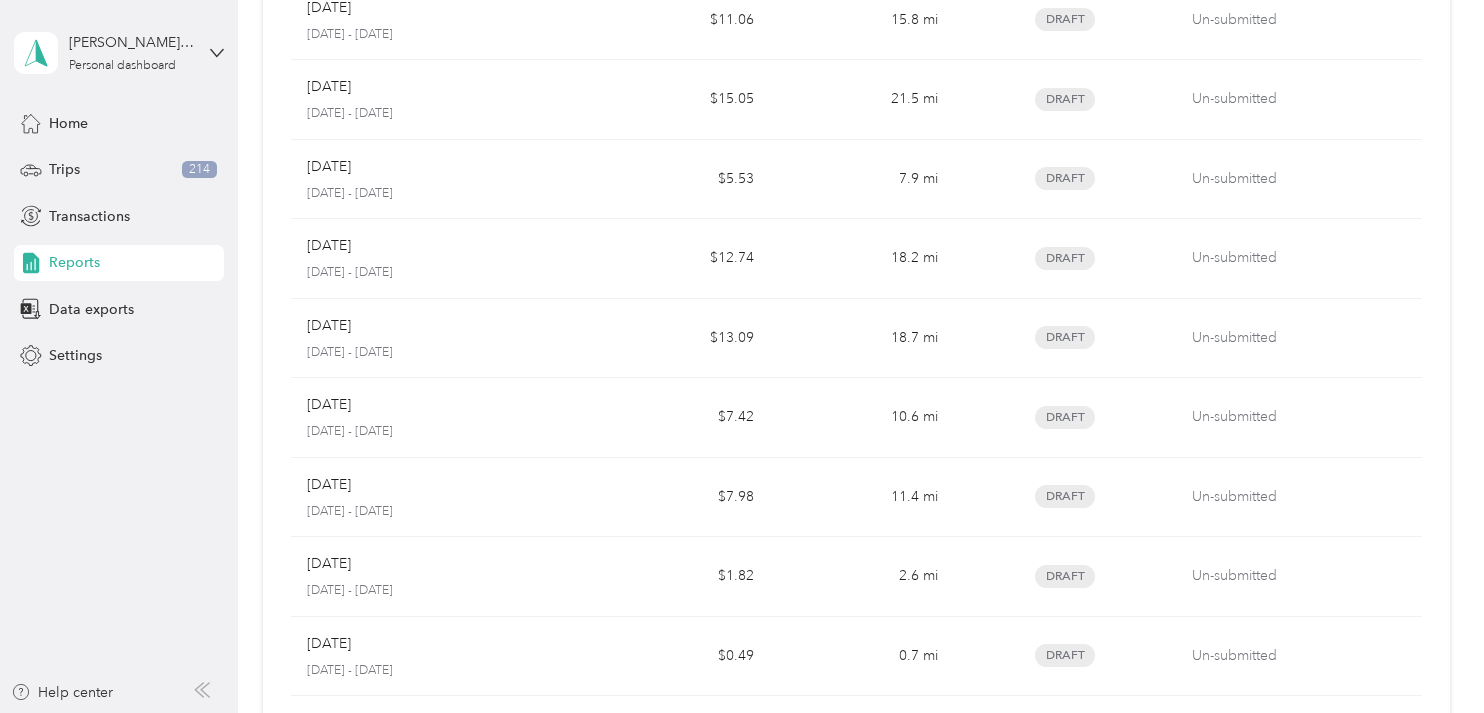 drag, startPoint x: 1466, startPoint y: 349, endPoint x: 1474, endPoint y: 489, distance: 140.22838 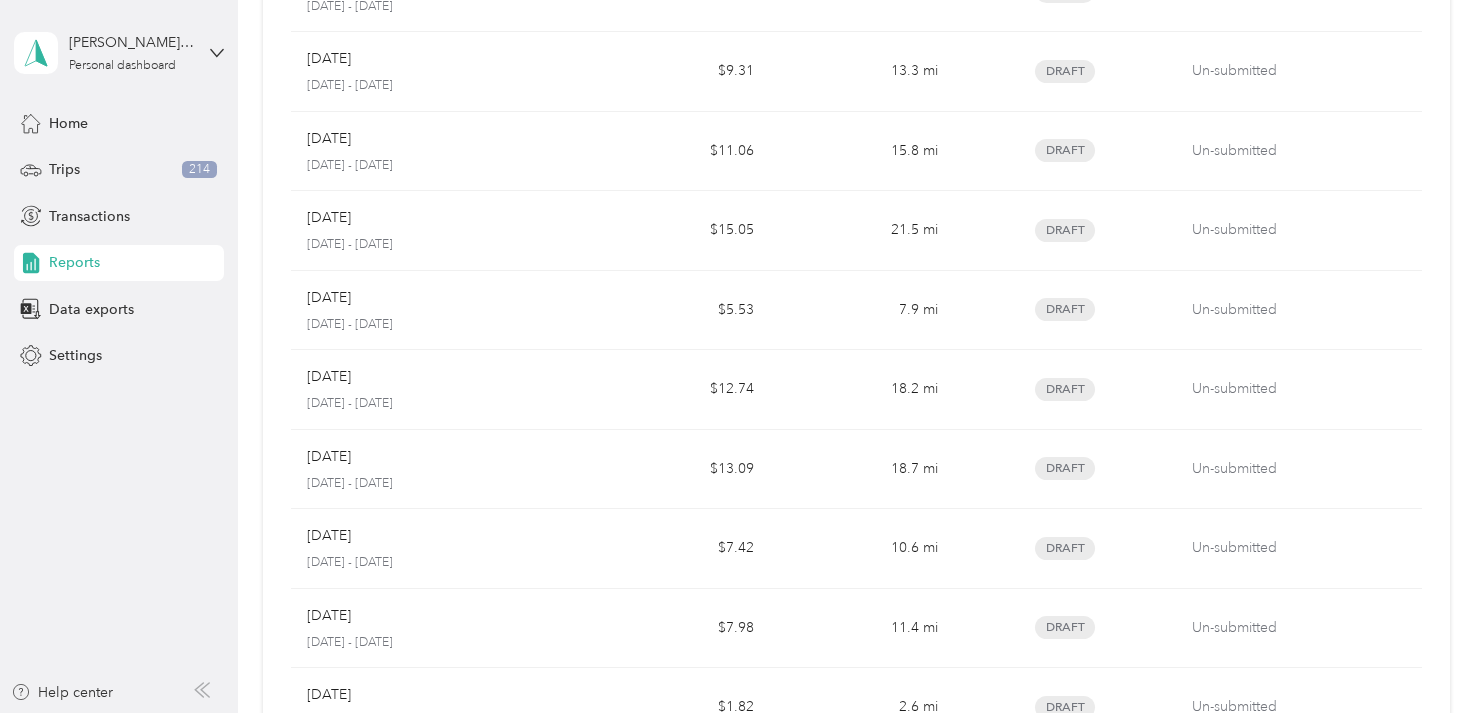 scroll, scrollTop: 728, scrollLeft: 0, axis: vertical 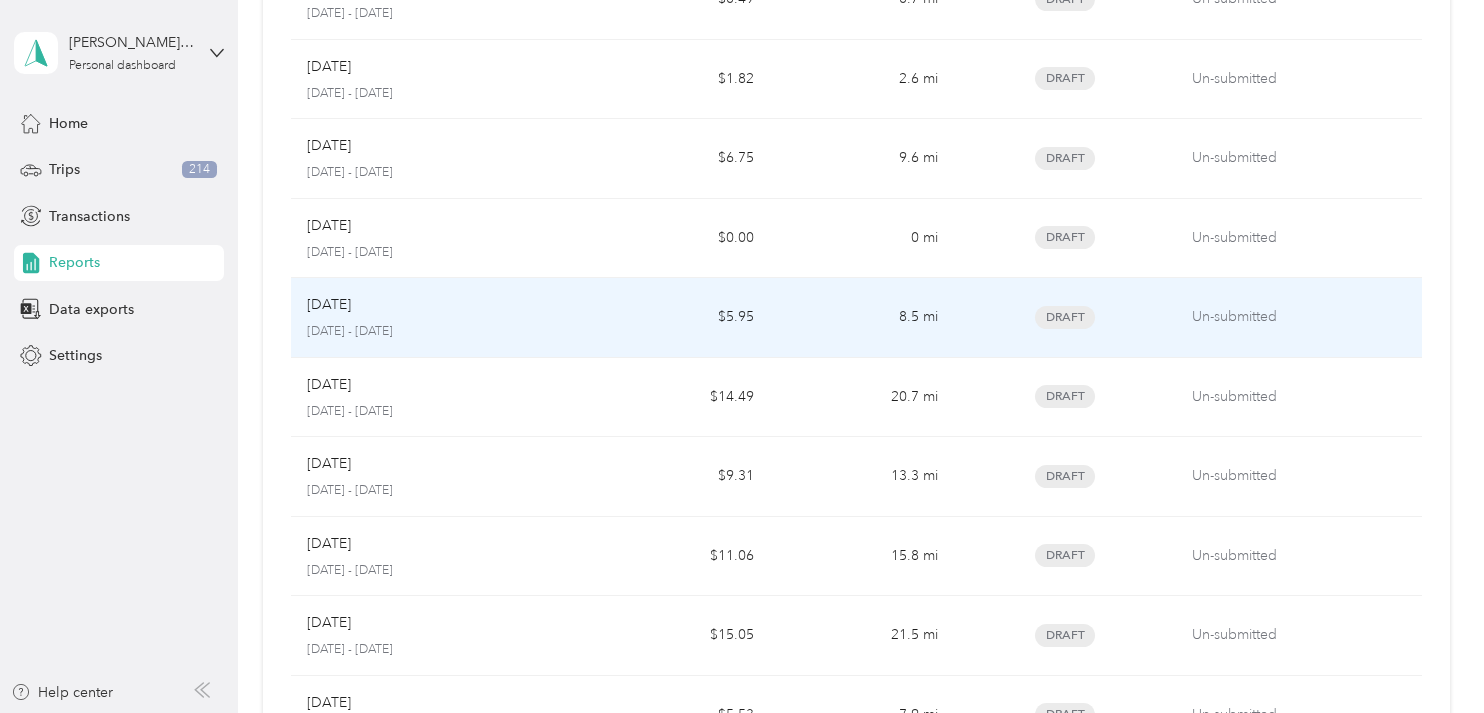click on "[DATE]" at bounding box center [438, 305] 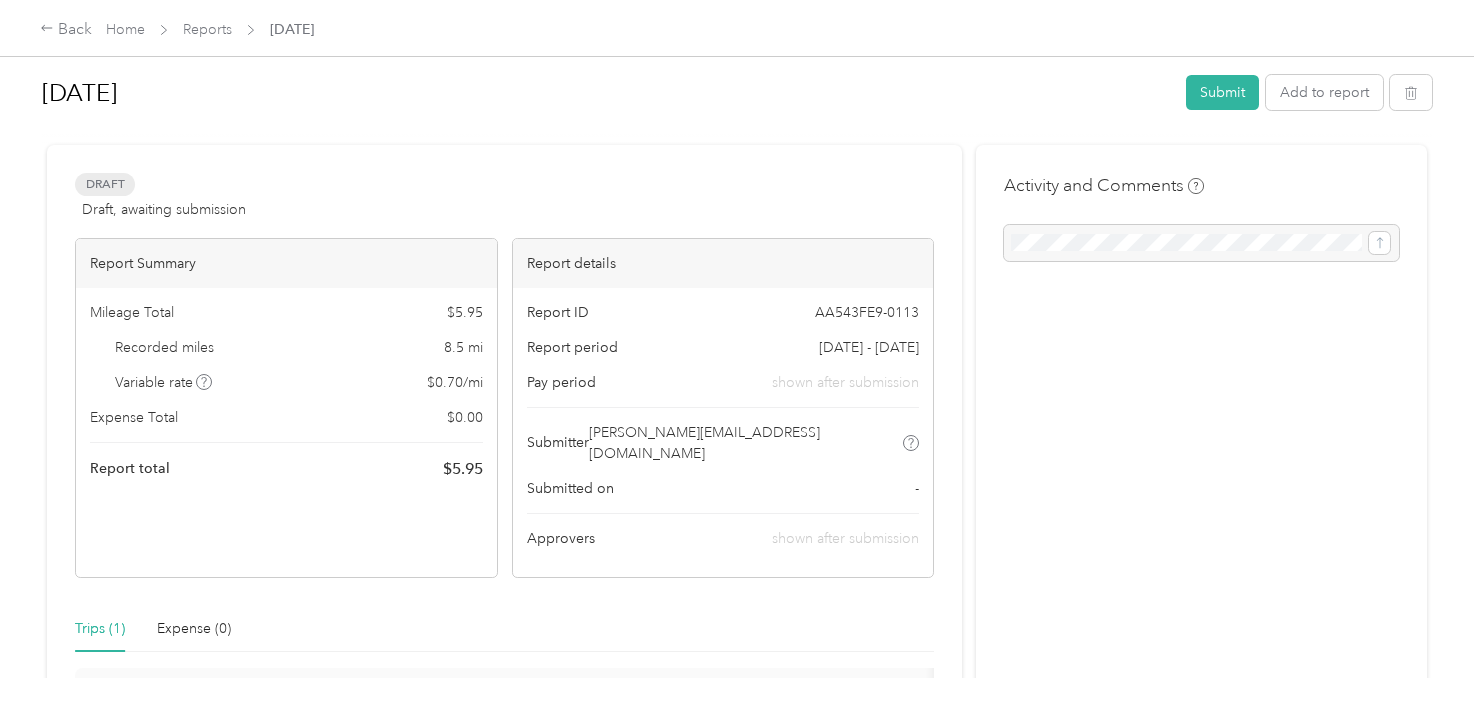 scroll, scrollTop: 0, scrollLeft: 0, axis: both 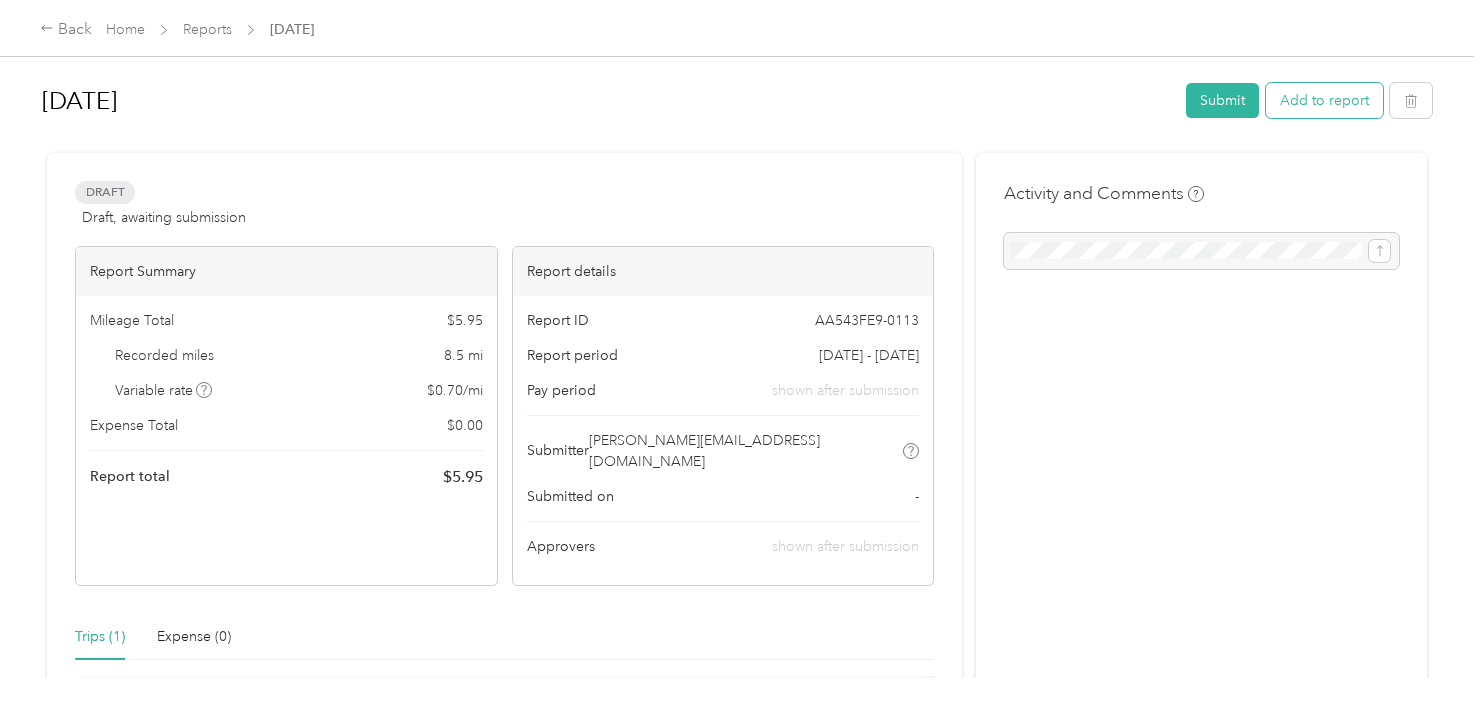 click on "Add to report" at bounding box center [1324, 100] 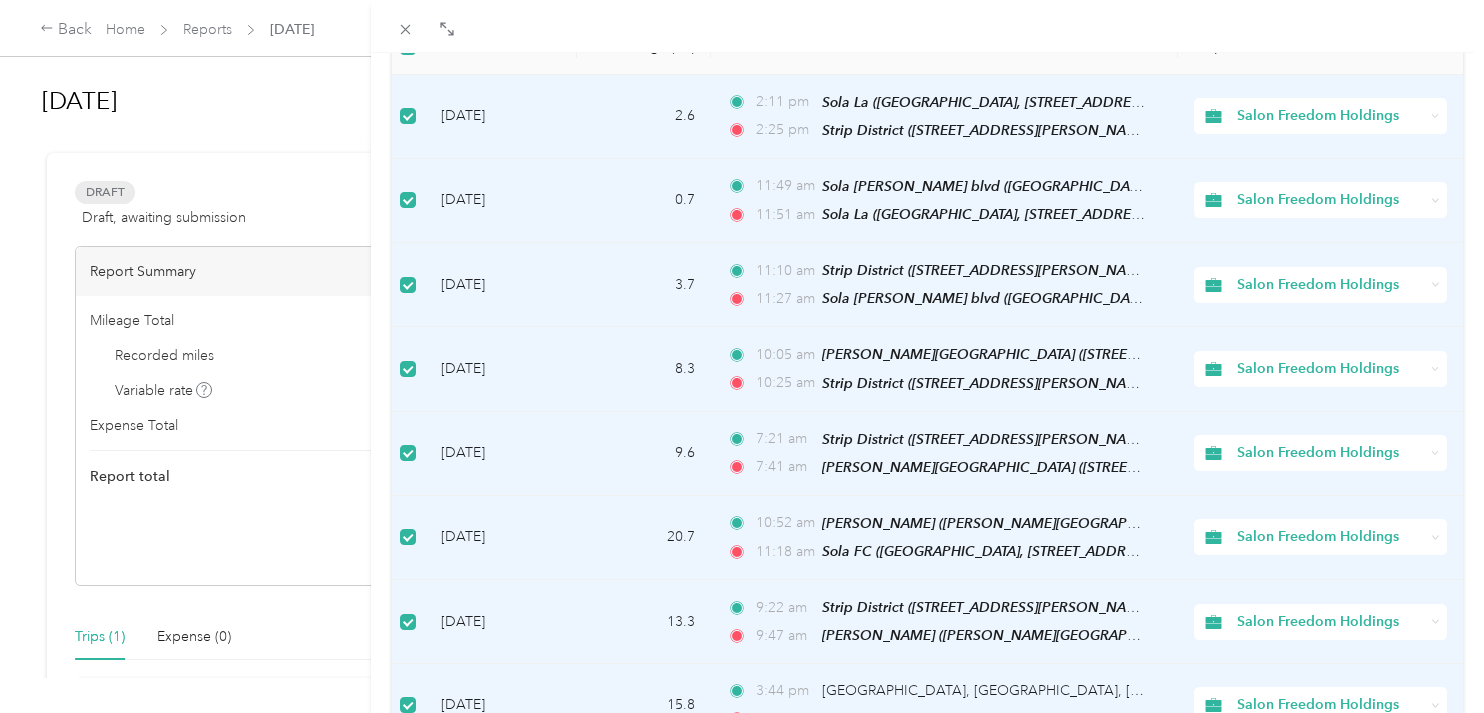 scroll, scrollTop: 0, scrollLeft: 0, axis: both 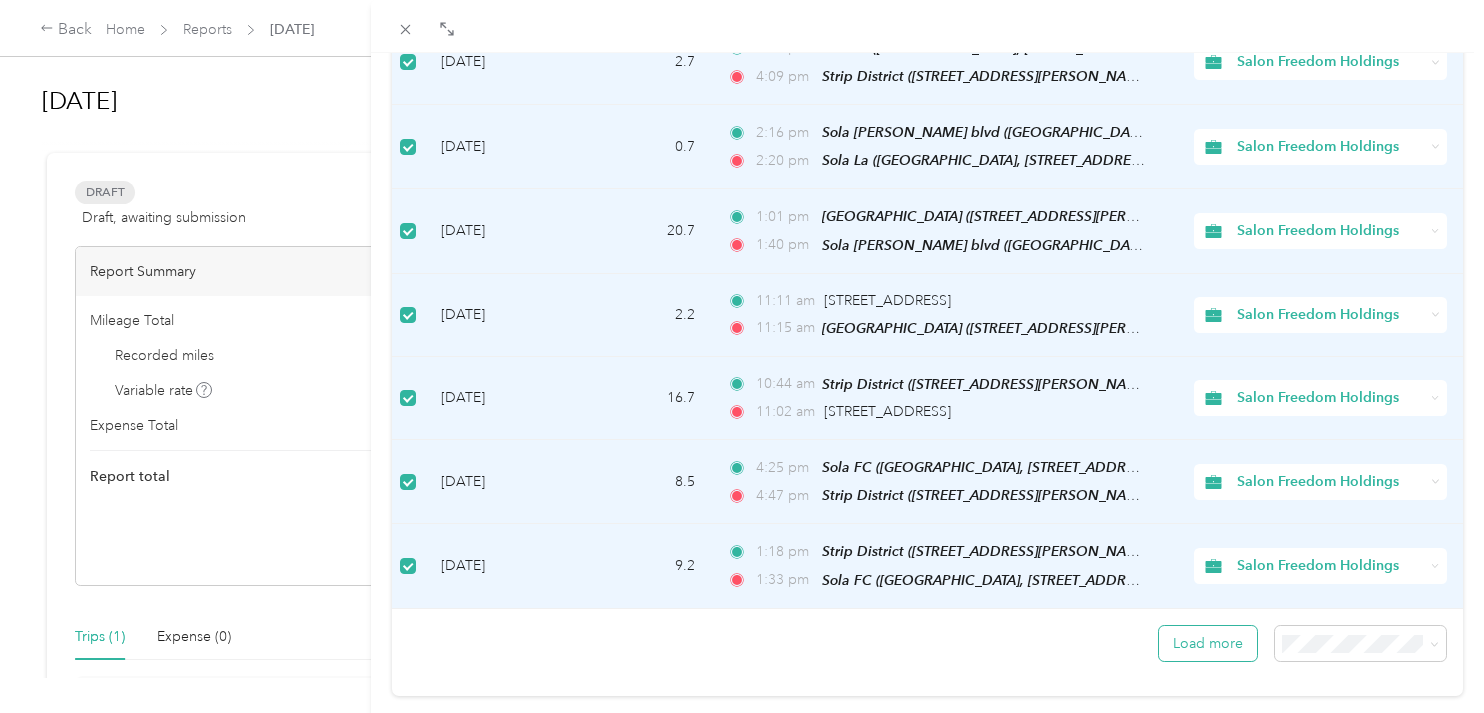 click on "Load more" at bounding box center [1208, 643] 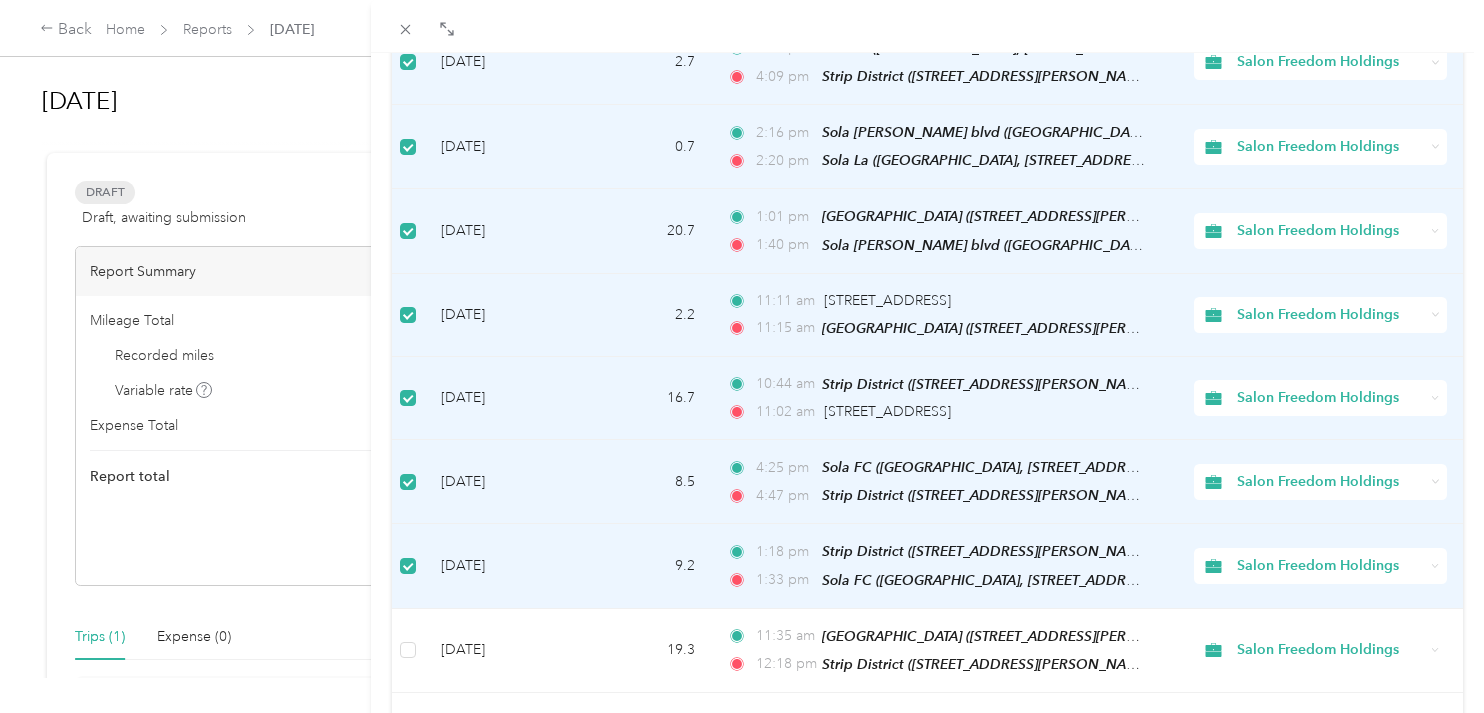 scroll, scrollTop: 1853, scrollLeft: 0, axis: vertical 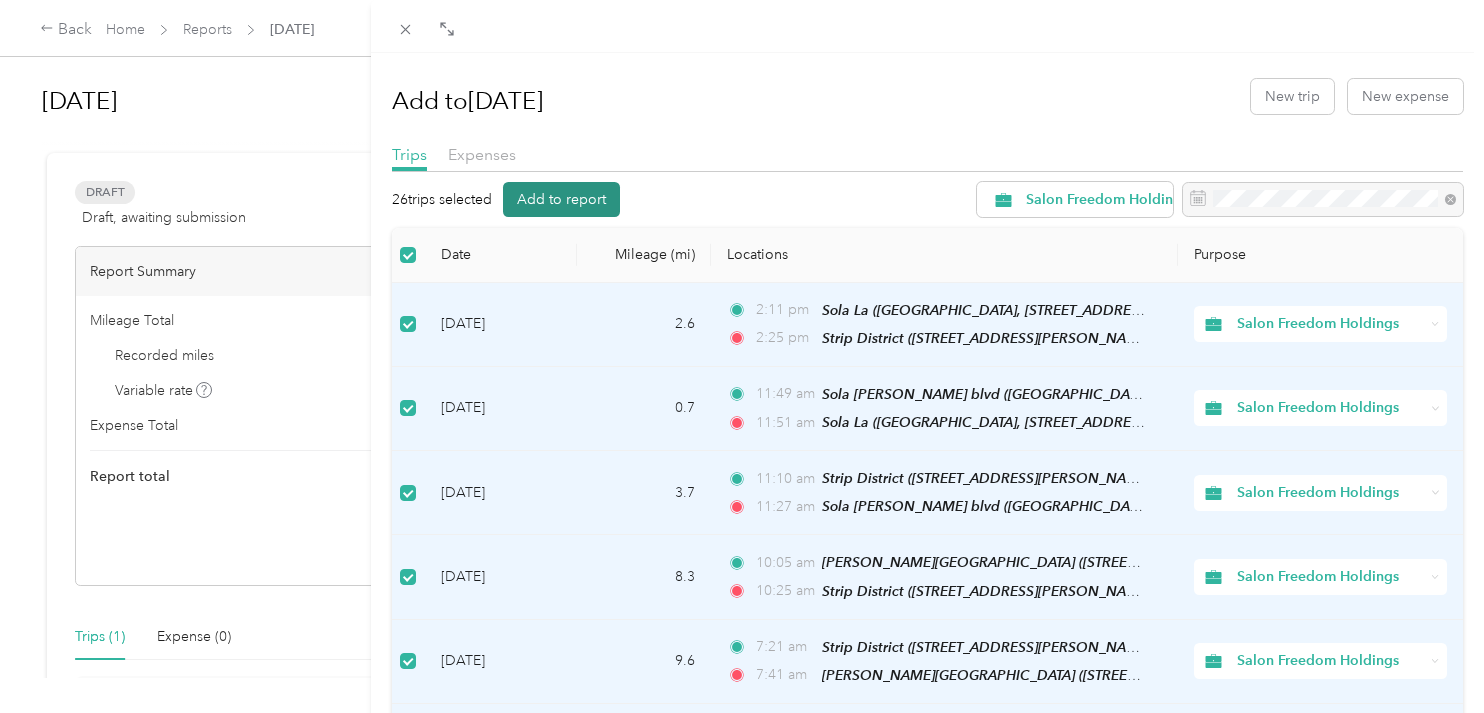 click on "Add to report" at bounding box center [561, 199] 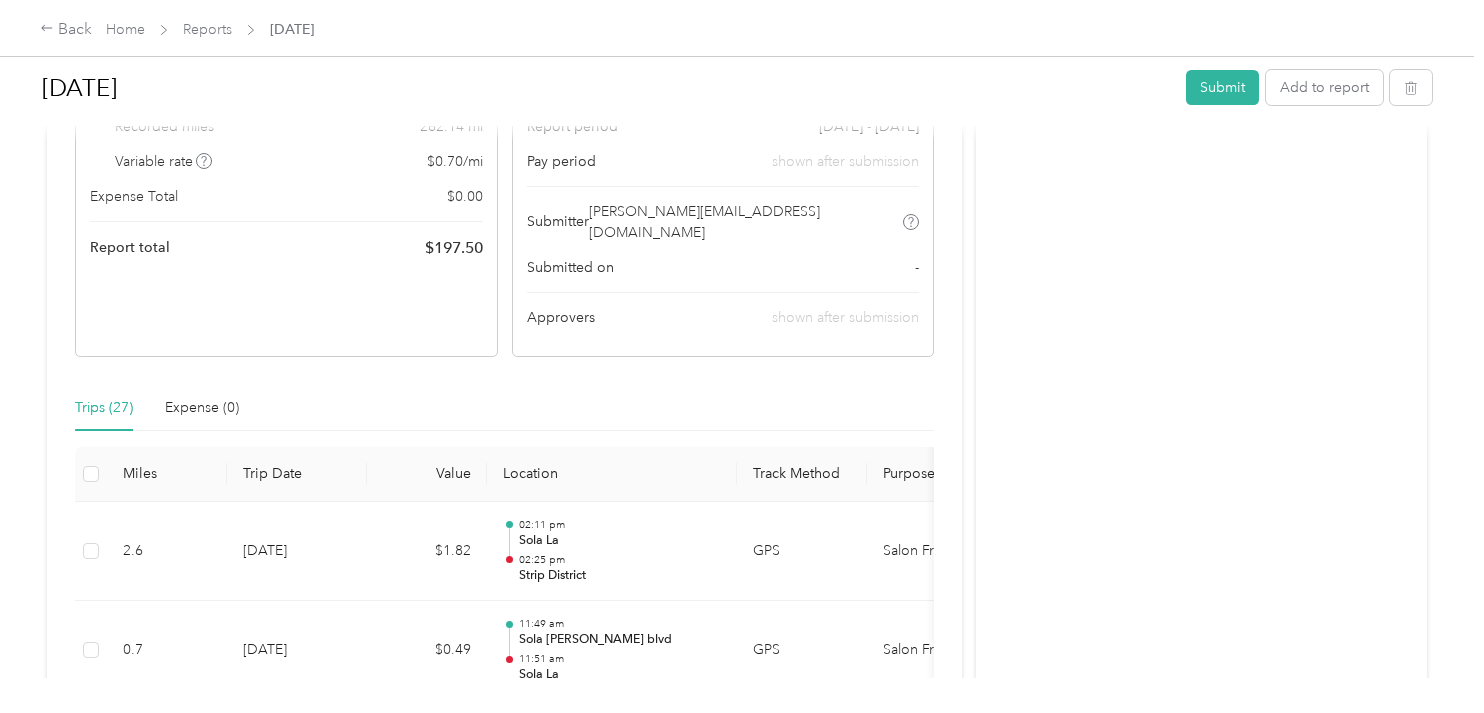 scroll, scrollTop: 0, scrollLeft: 0, axis: both 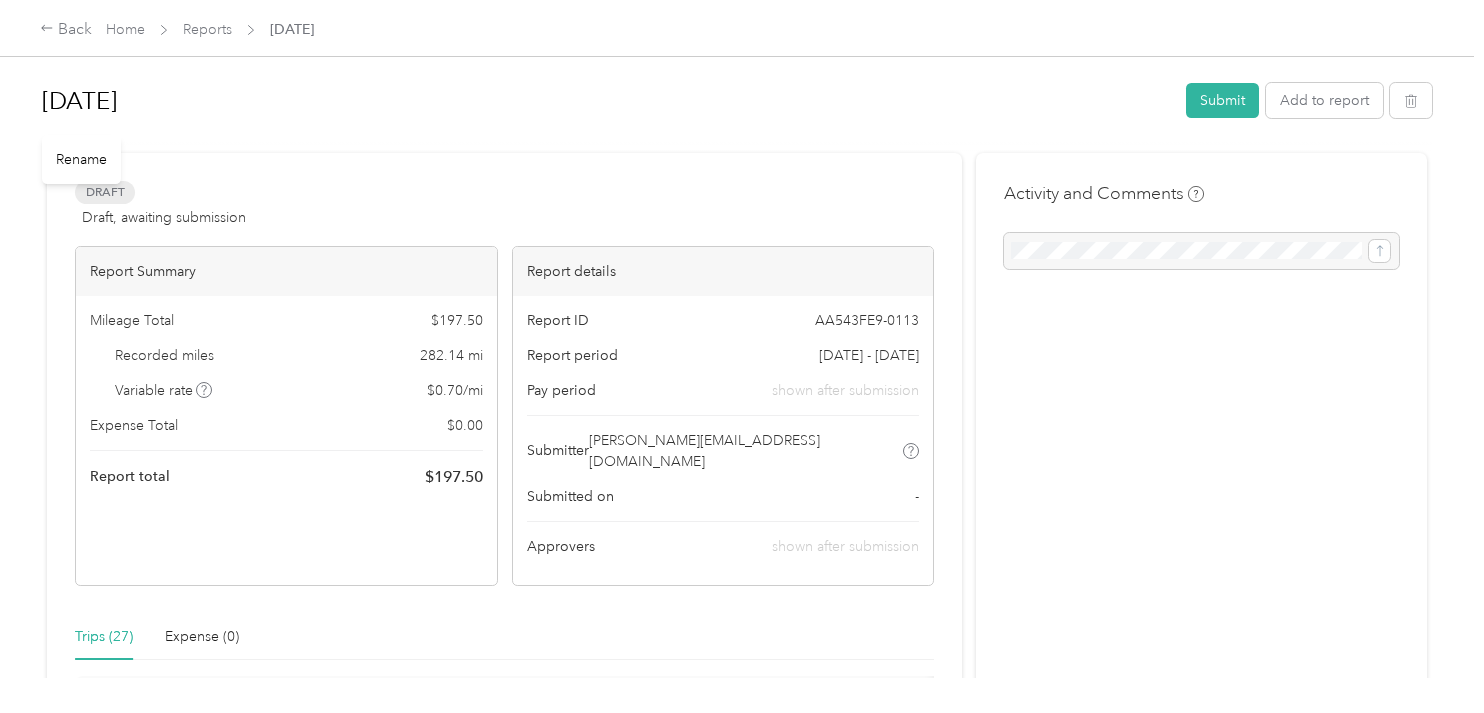 click on "Rename" at bounding box center (81, 159) 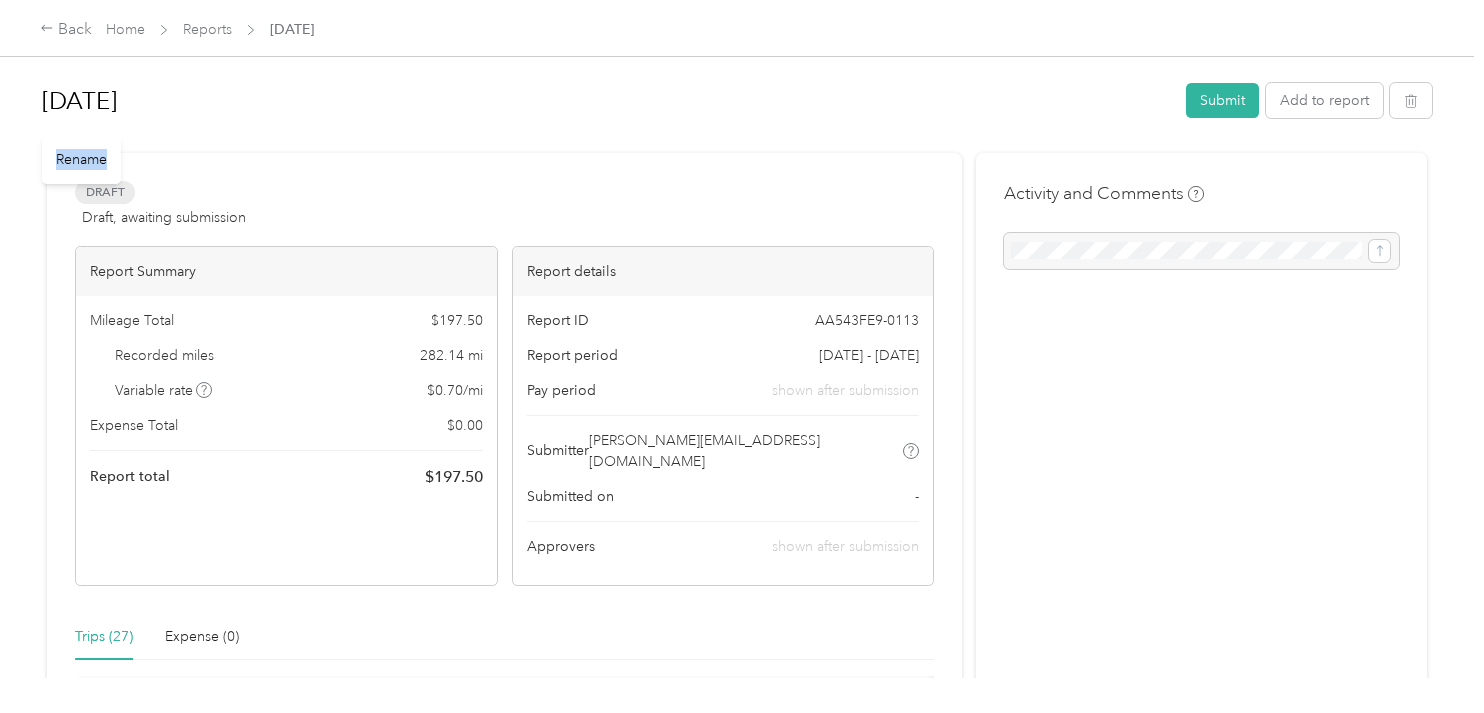 click on "Rename" at bounding box center (81, 159) 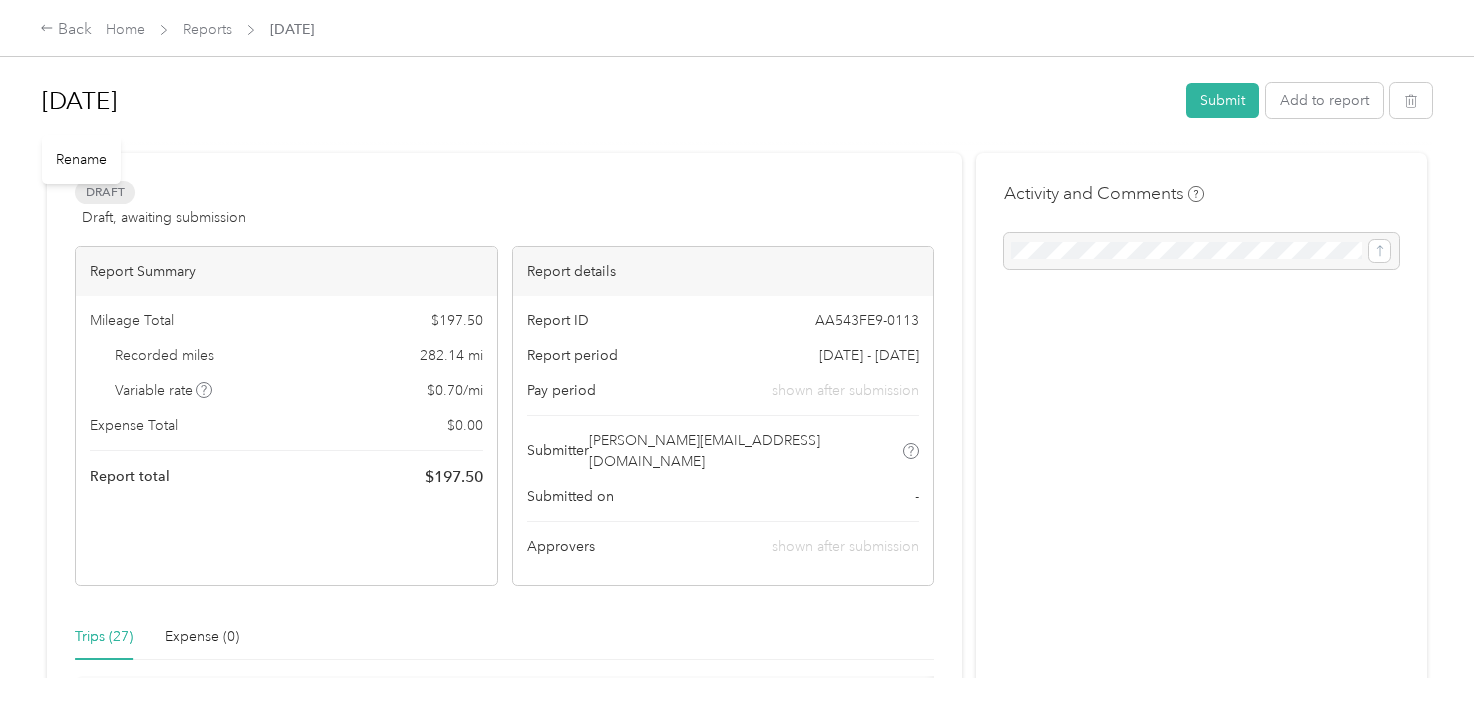click on "[DATE]" at bounding box center [607, 101] 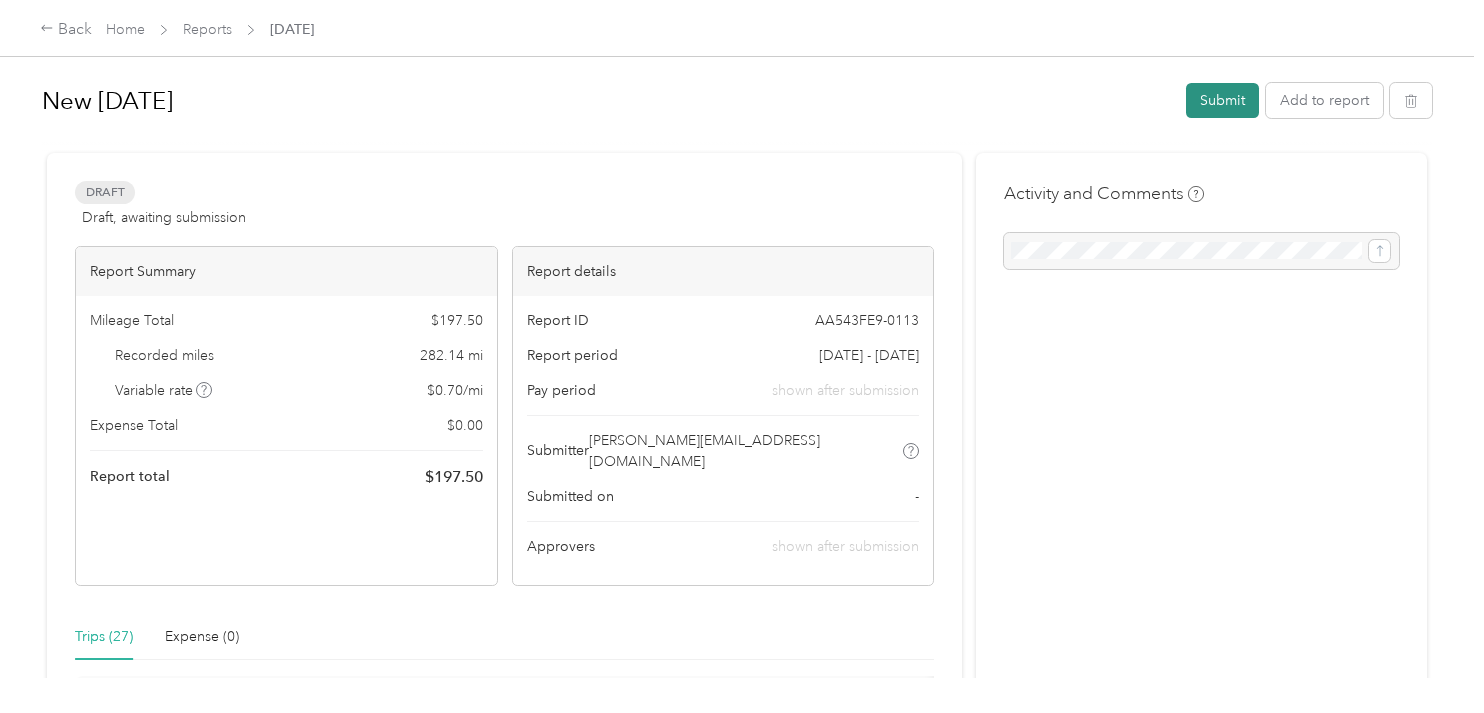 click on "Submit" at bounding box center (1222, 100) 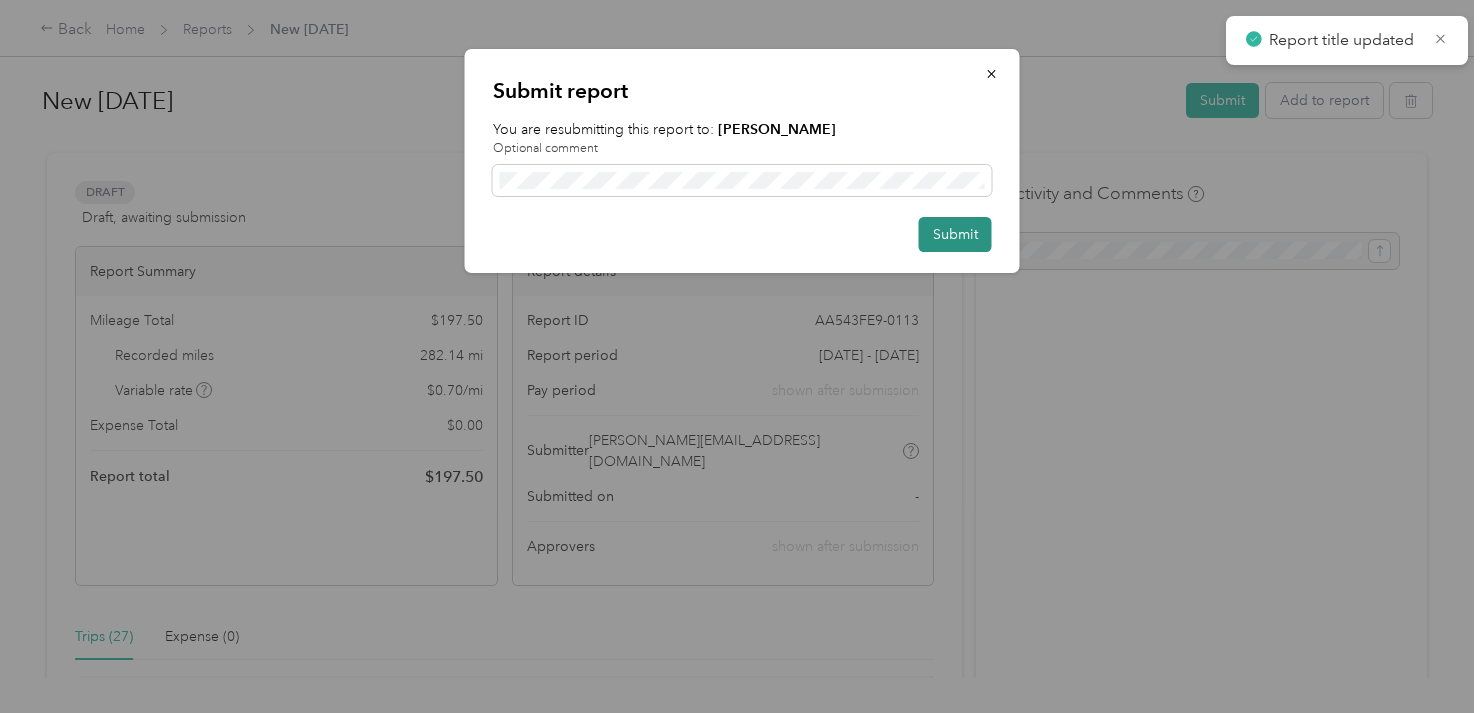 click on "Submit" at bounding box center (955, 234) 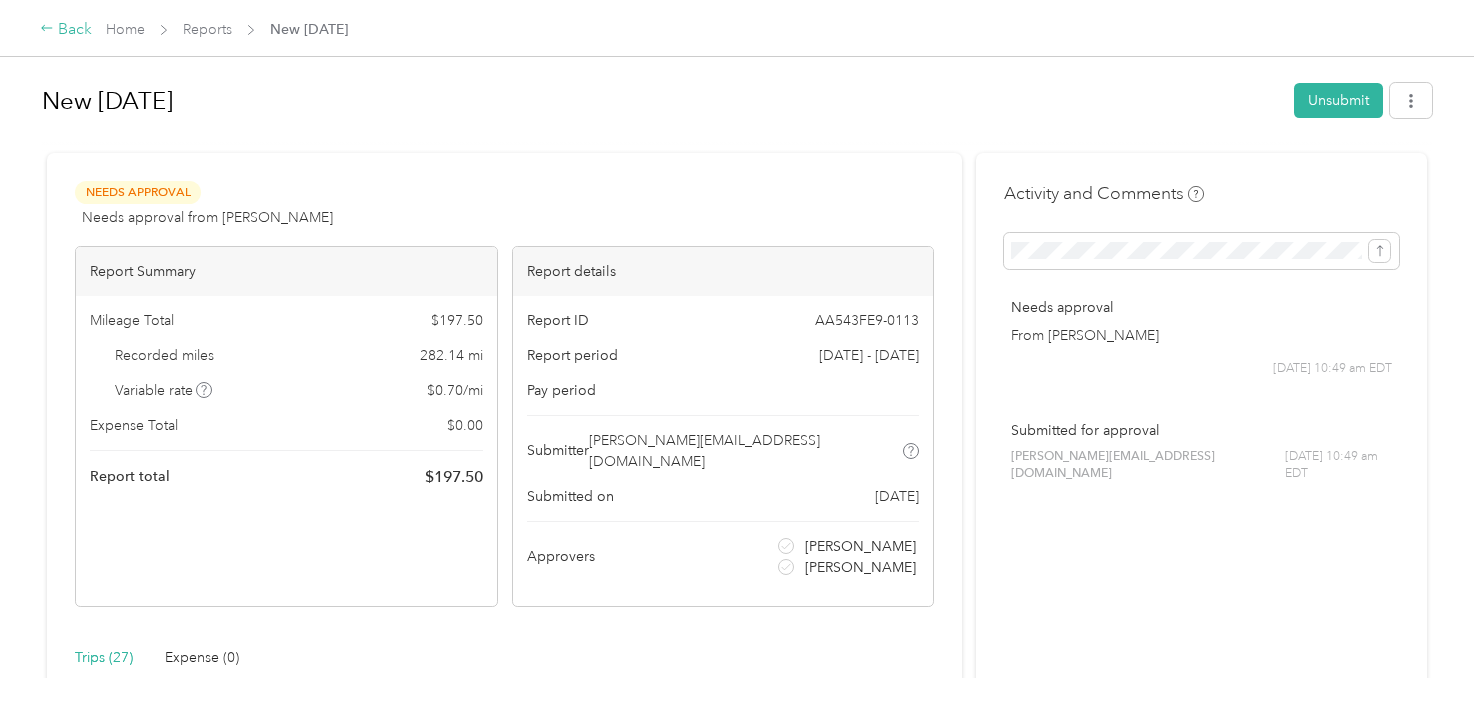 click on "Back" at bounding box center (66, 30) 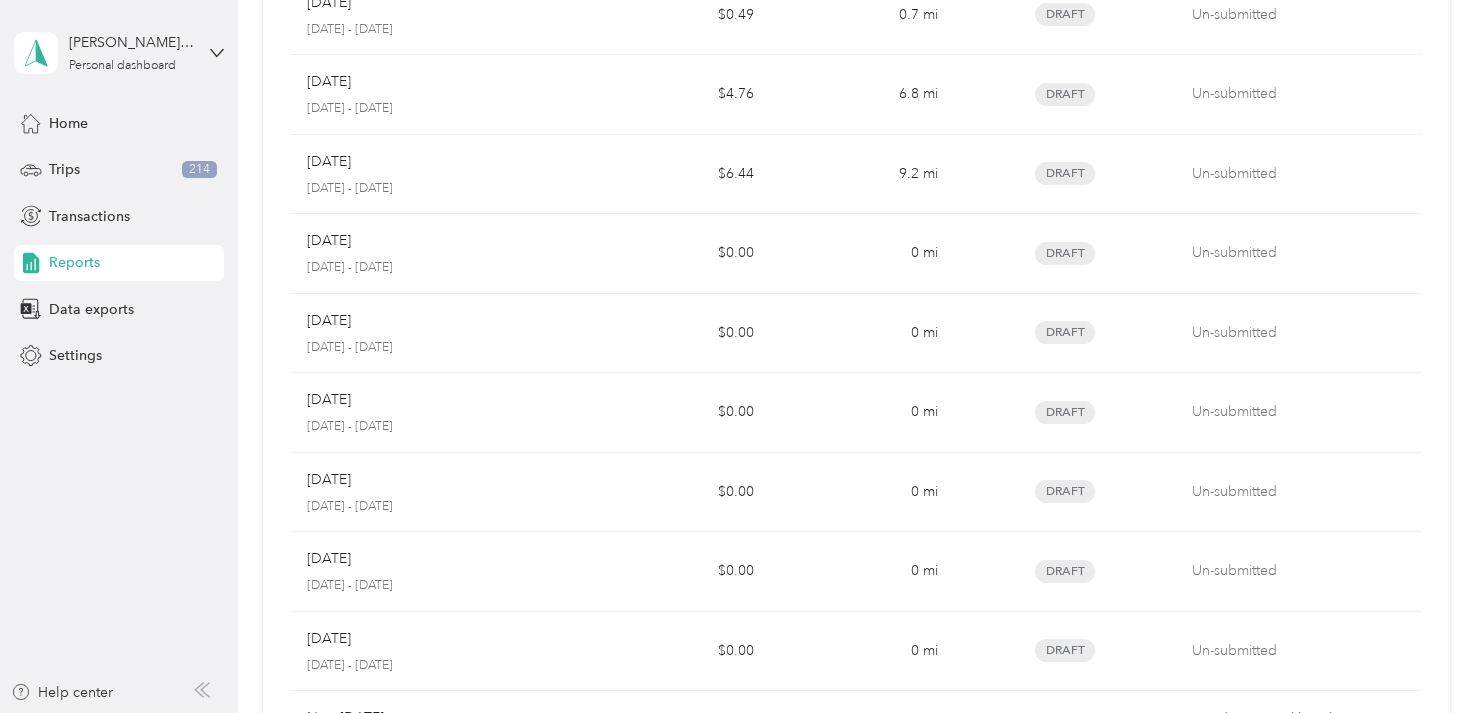 scroll, scrollTop: 321, scrollLeft: 0, axis: vertical 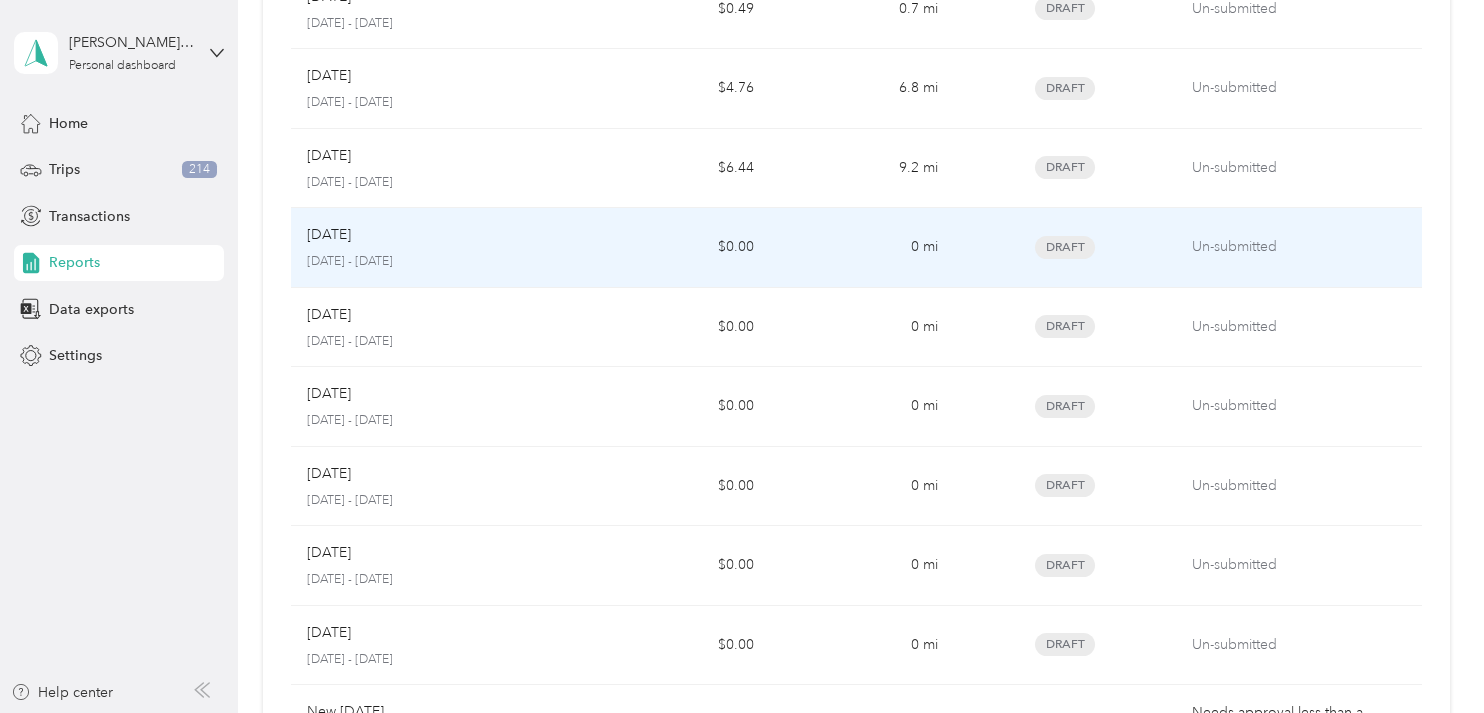 click on "[DATE]" at bounding box center [438, 235] 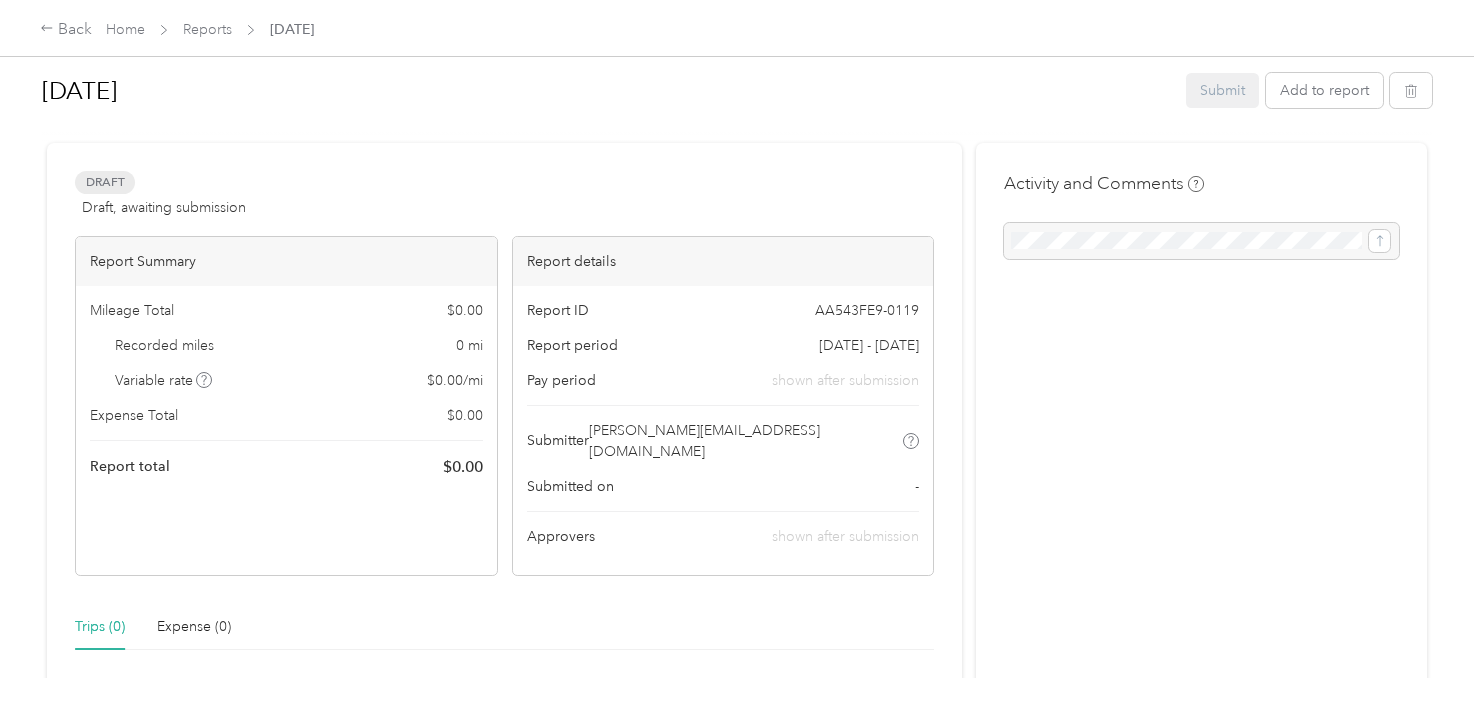 scroll, scrollTop: 0, scrollLeft: 0, axis: both 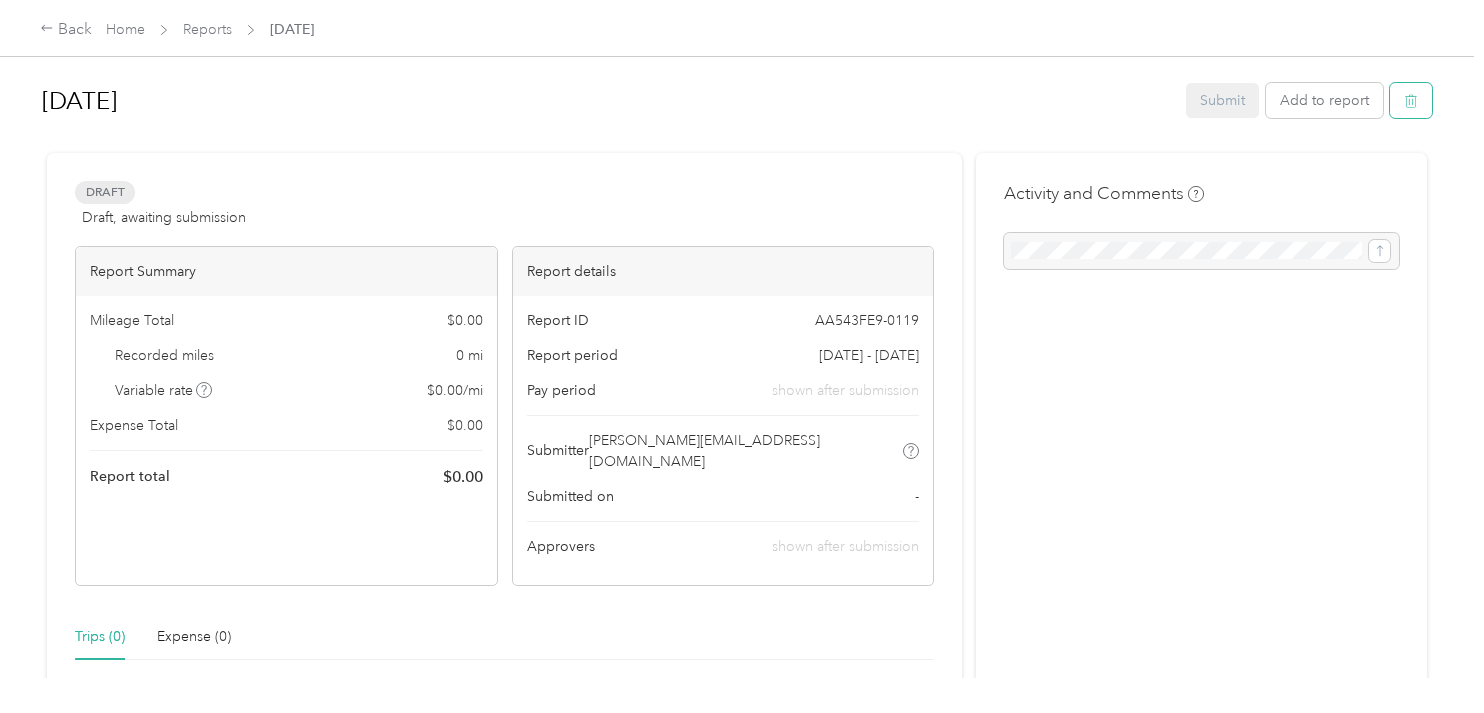 click at bounding box center [1411, 100] 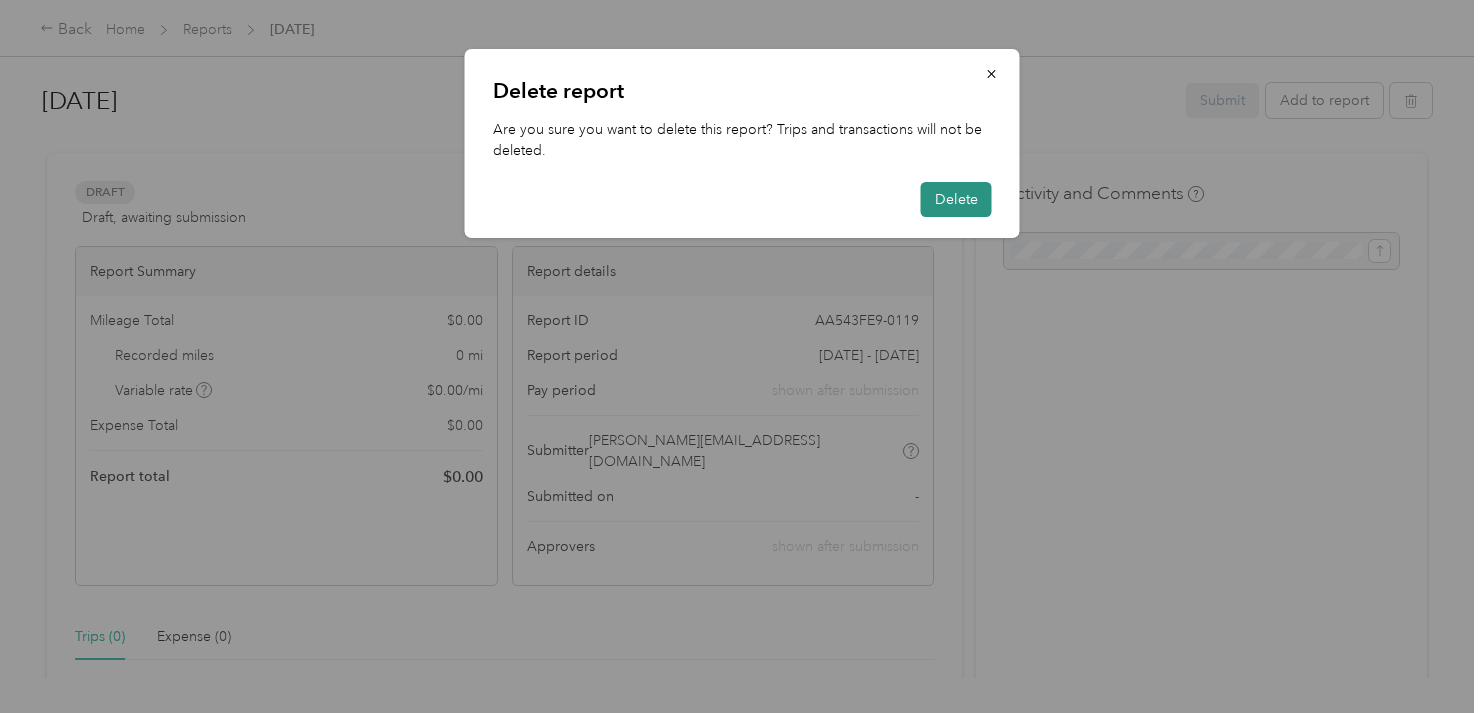 click on "Delete" at bounding box center [956, 199] 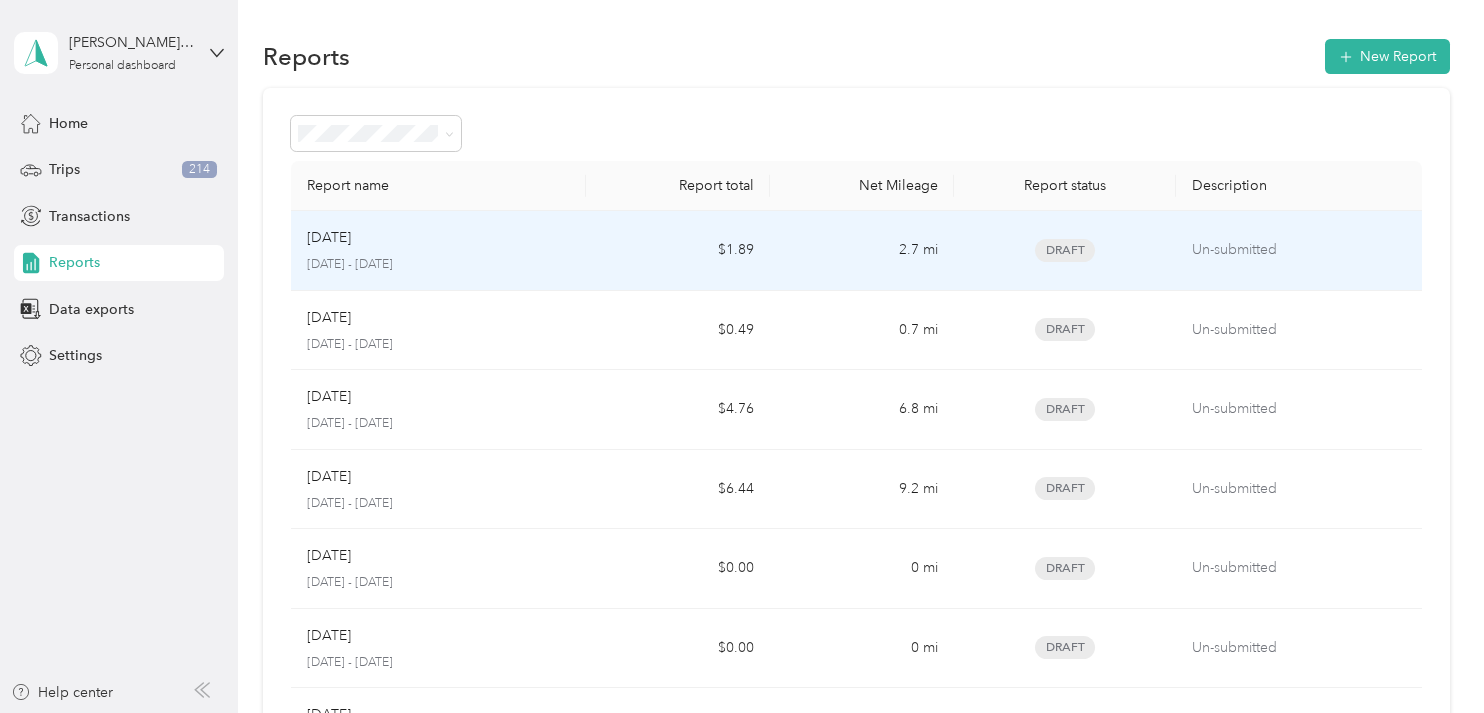 click on "[DATE] [DATE] - [DATE]" at bounding box center (438, 250) 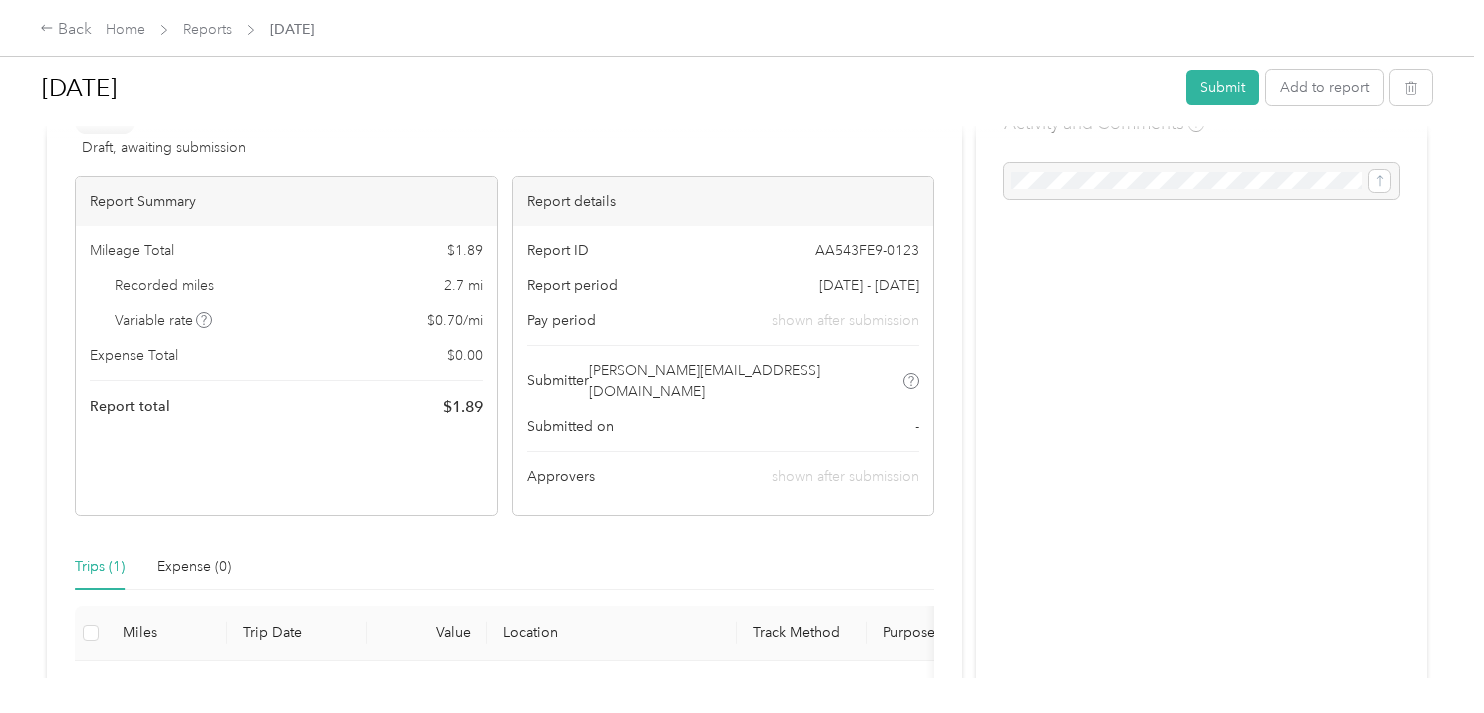 scroll, scrollTop: 0, scrollLeft: 0, axis: both 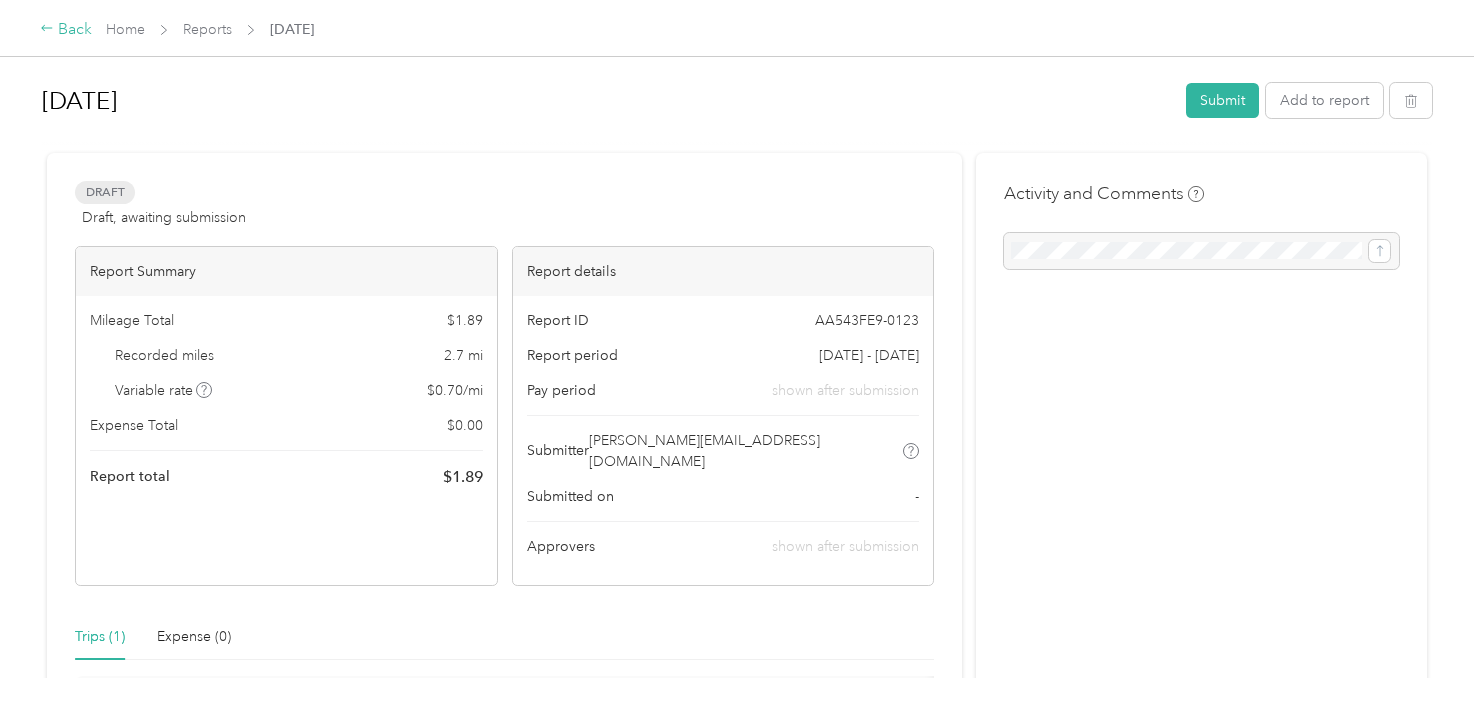 click on "Back" at bounding box center [66, 30] 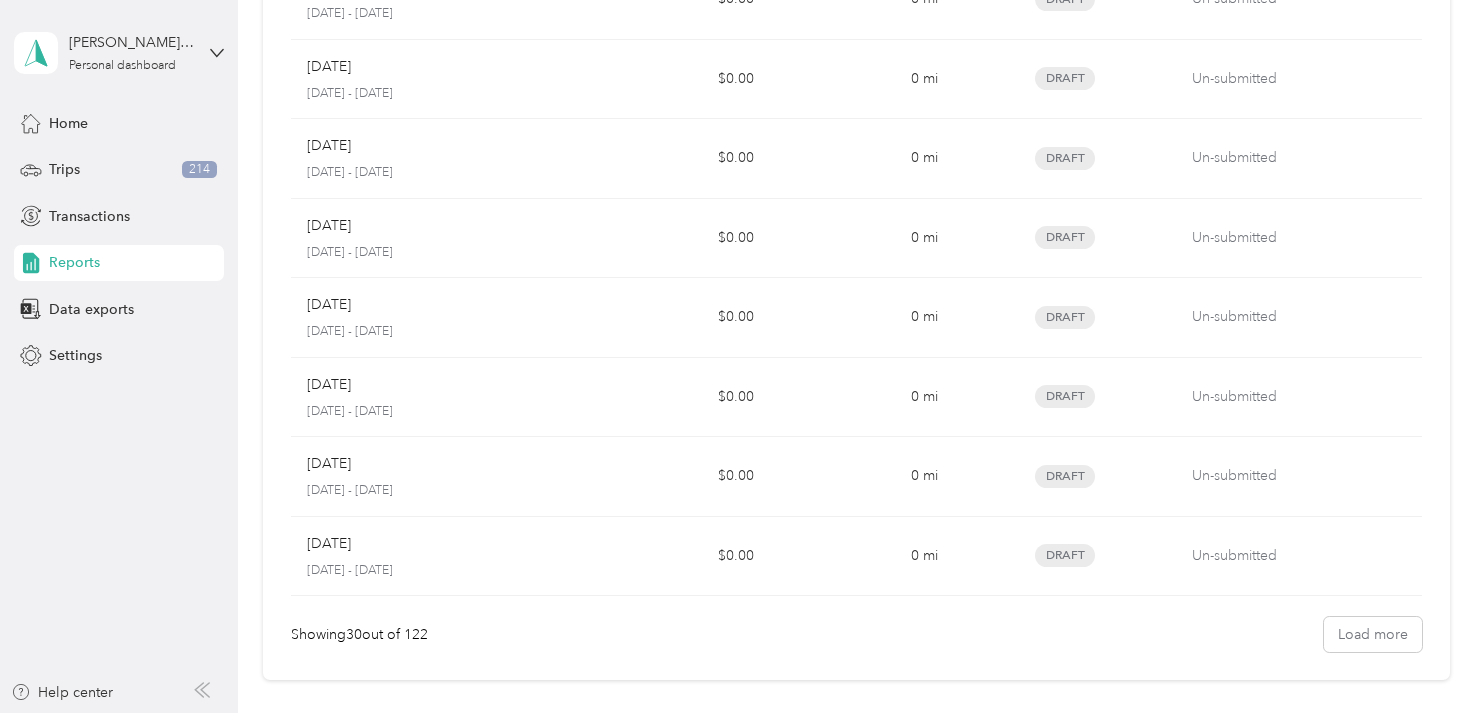 scroll, scrollTop: 2152, scrollLeft: 0, axis: vertical 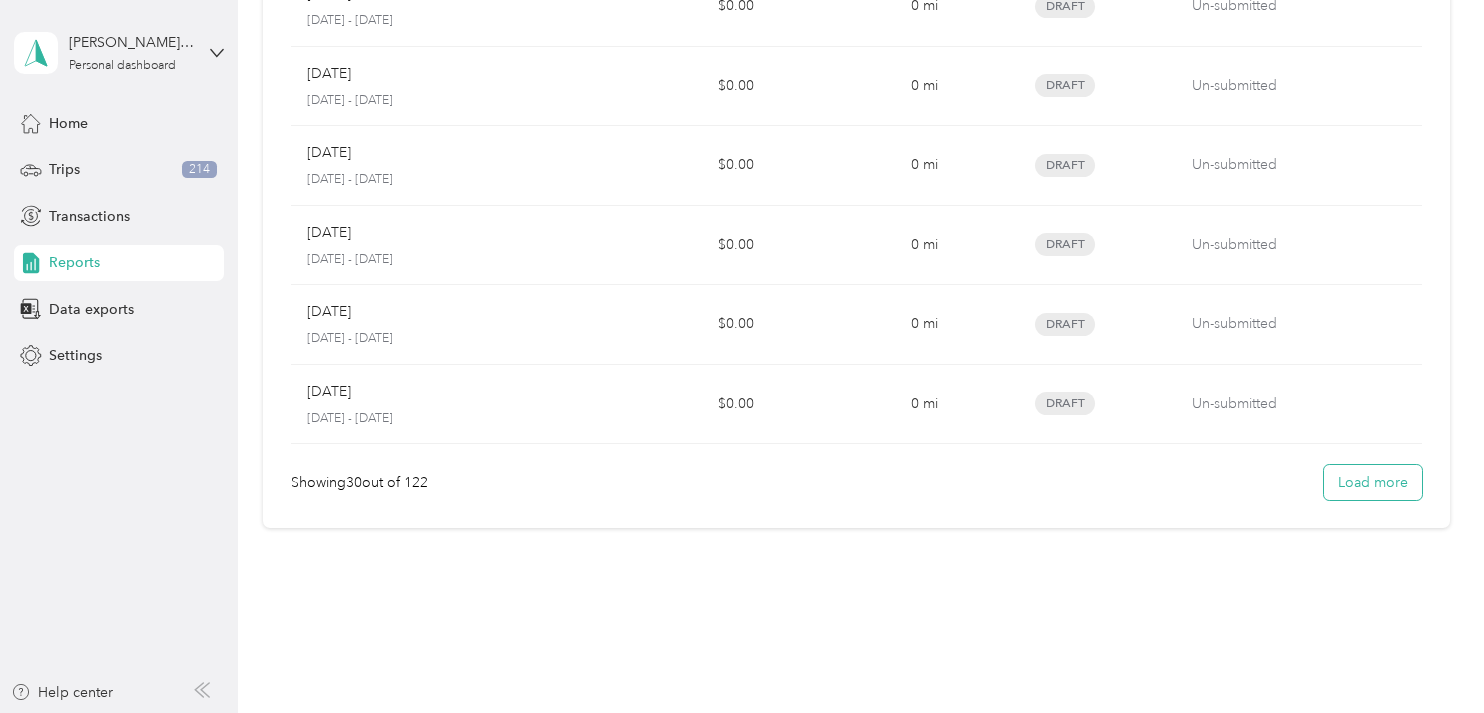click on "Load more" at bounding box center (1373, 482) 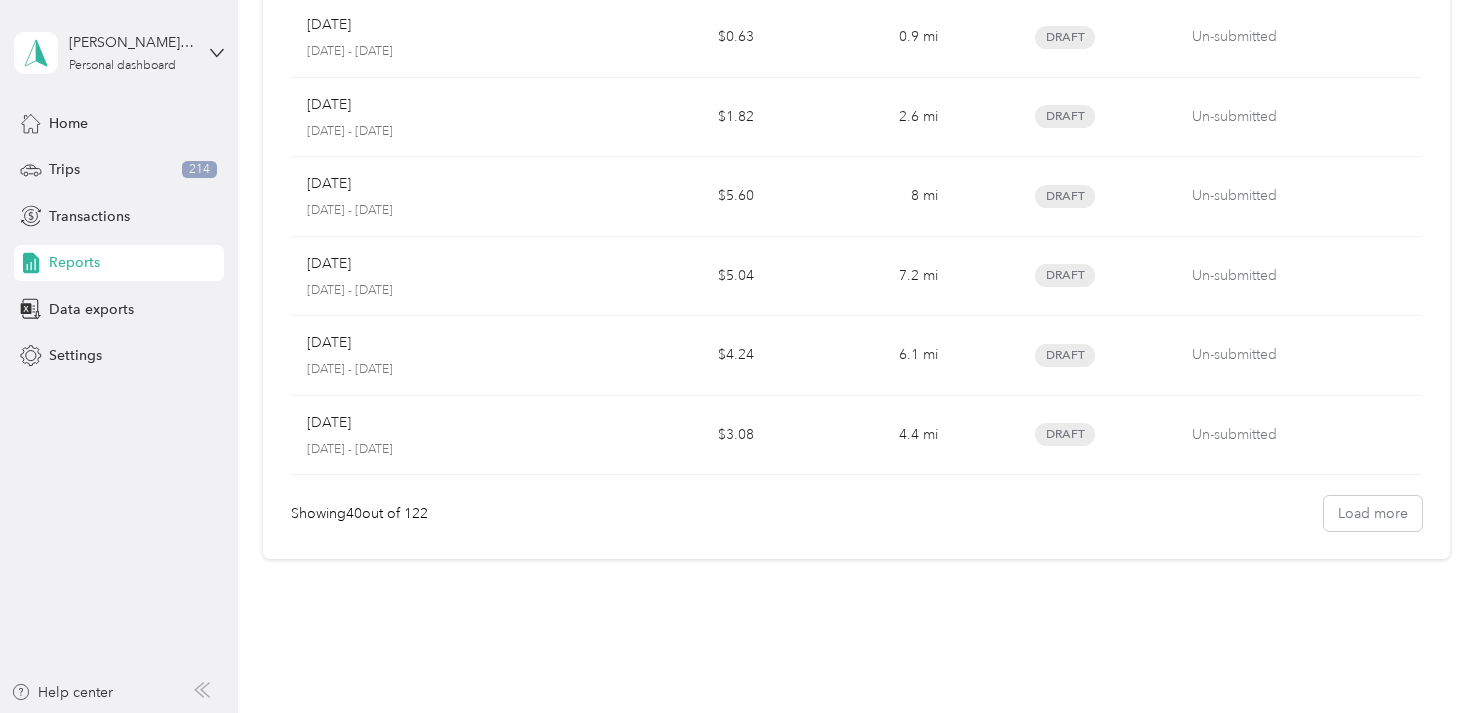 scroll, scrollTop: 2924, scrollLeft: 0, axis: vertical 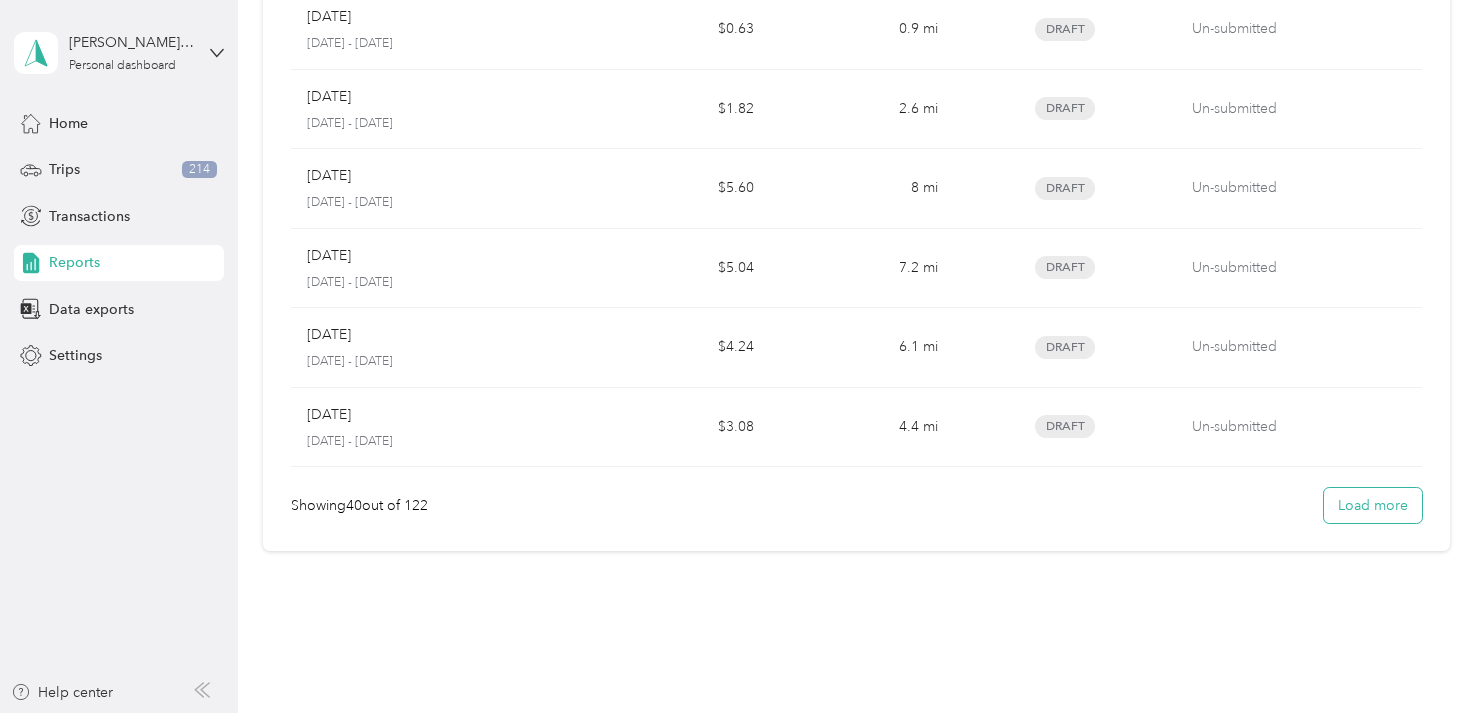 click on "Load more" at bounding box center [1373, 505] 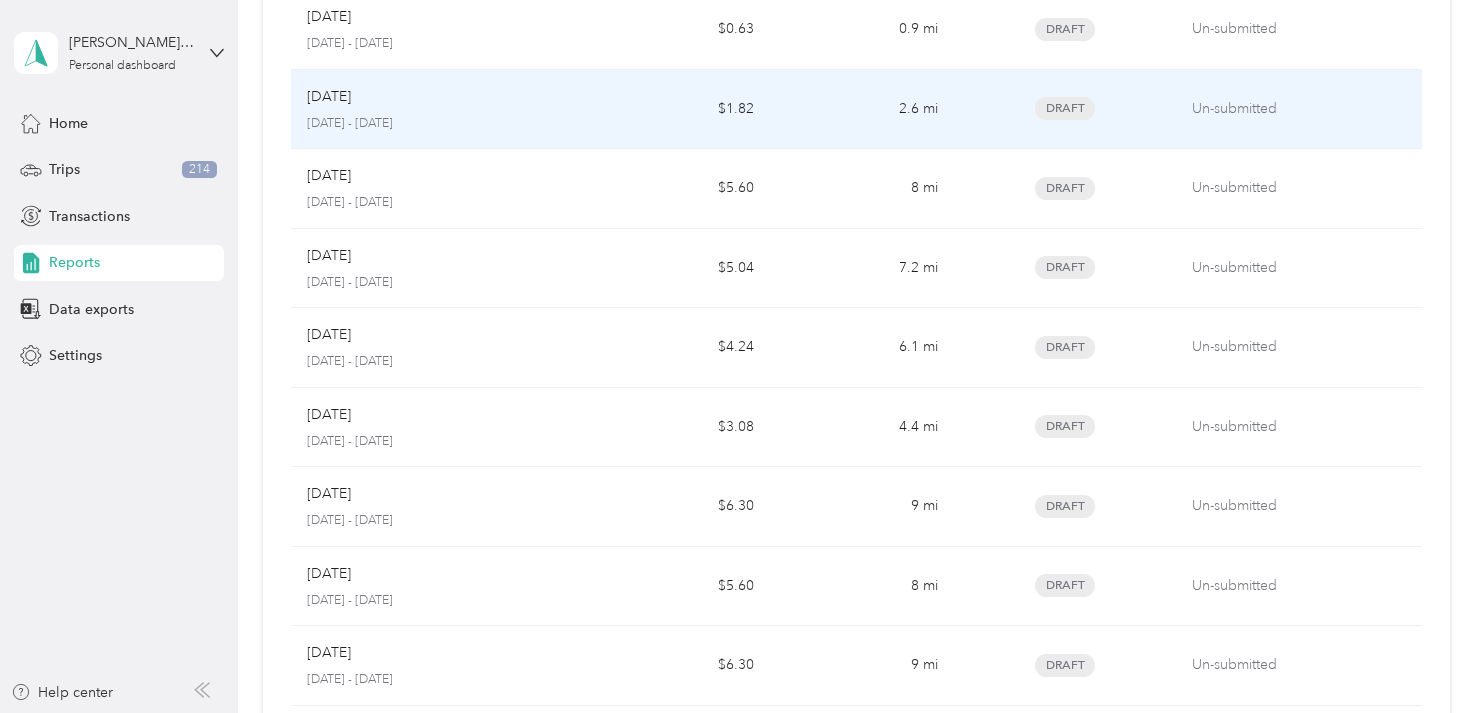 drag, startPoint x: 1481, startPoint y: 561, endPoint x: 1374, endPoint y: 81, distance: 491.78146 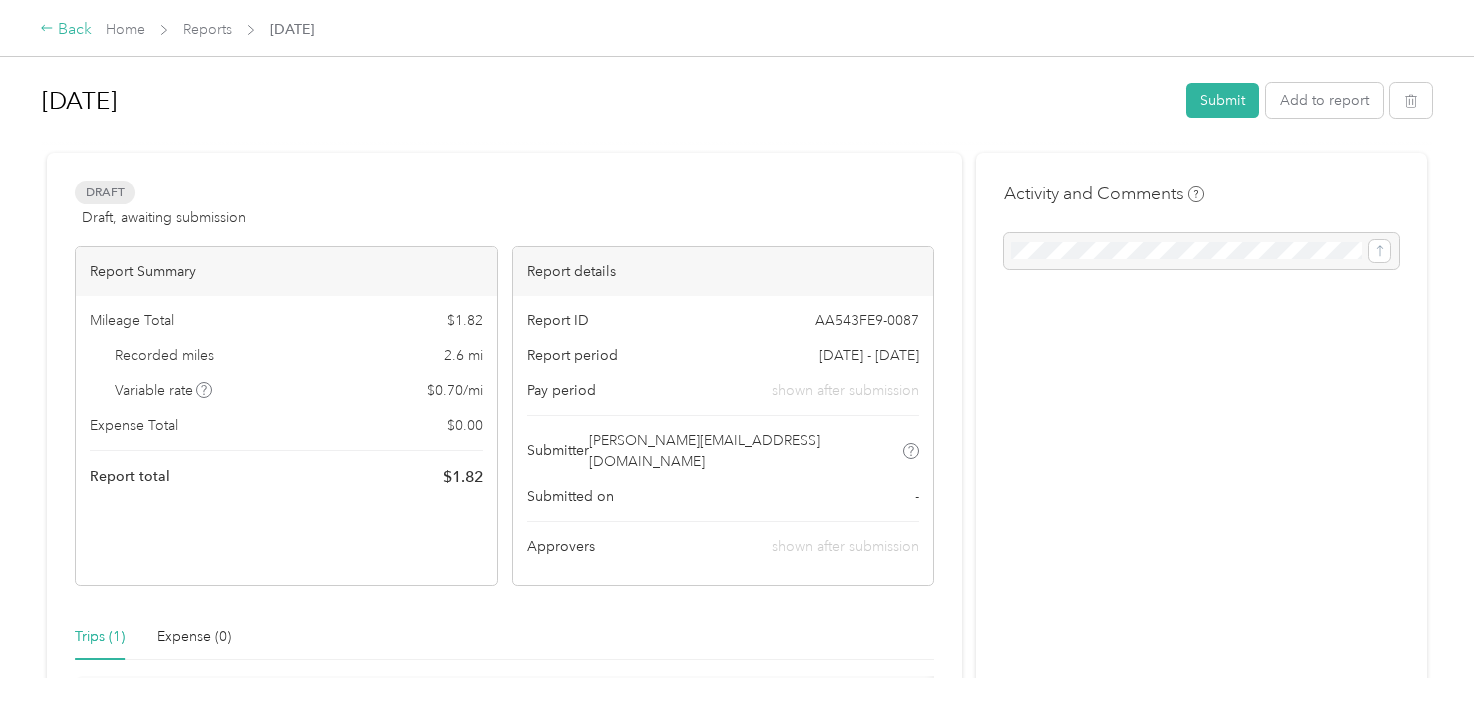 click on "Back" at bounding box center [66, 30] 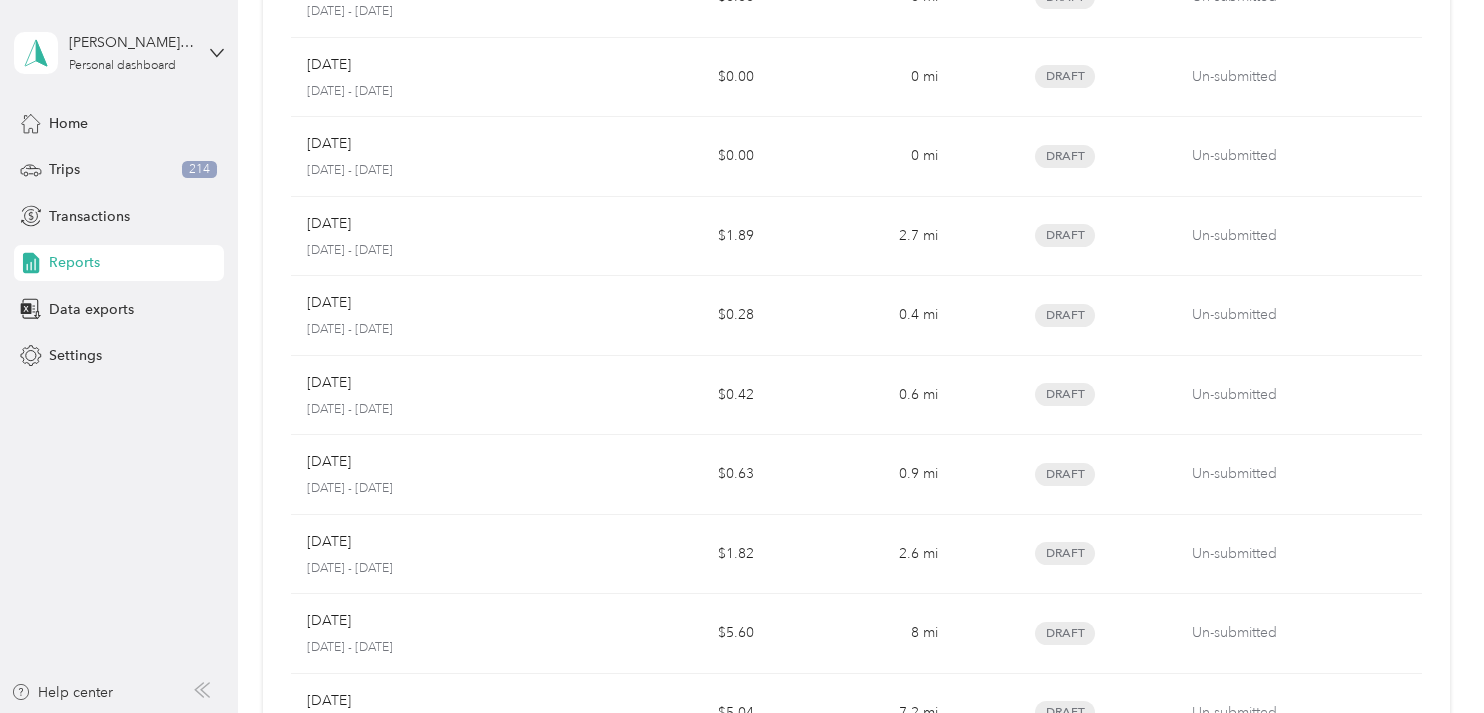 scroll, scrollTop: 2483, scrollLeft: 0, axis: vertical 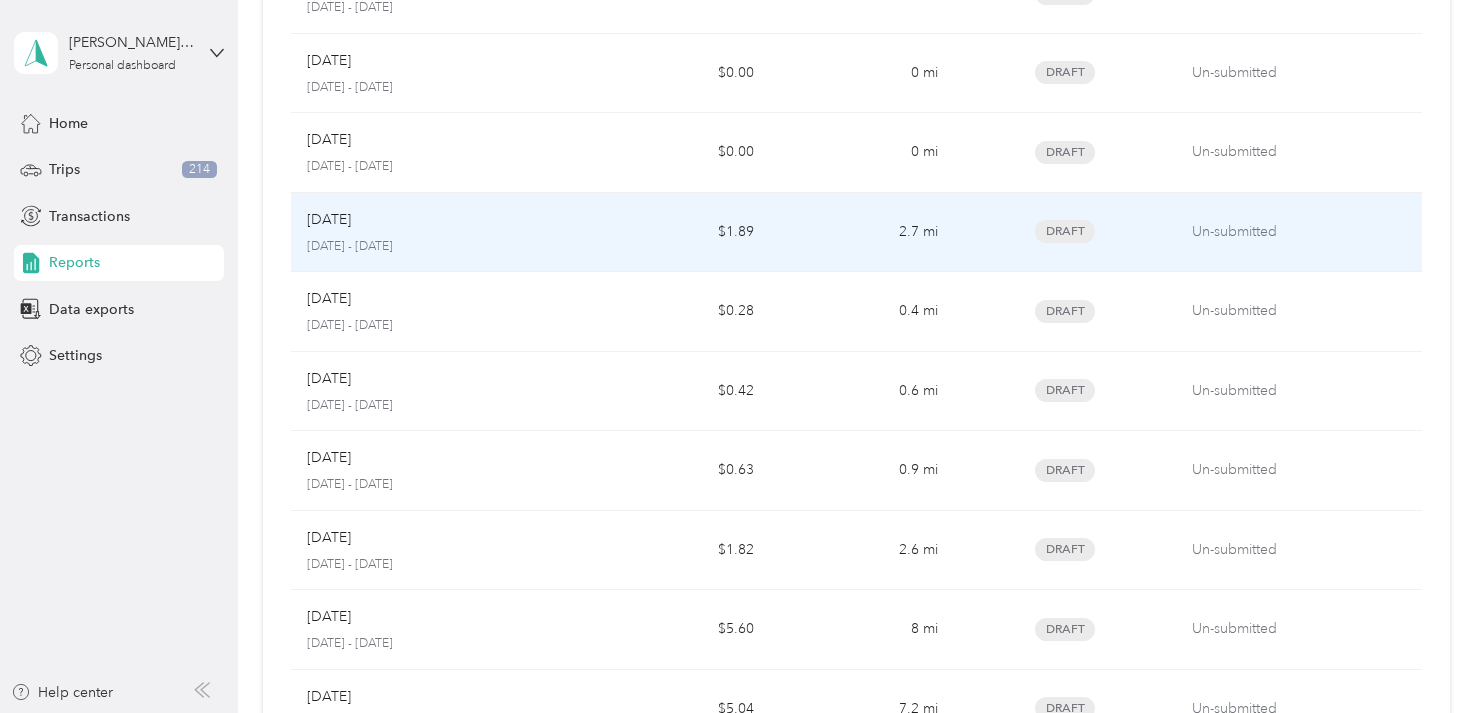 click on "[DATE] [DATE] - [DATE]" at bounding box center [438, 232] 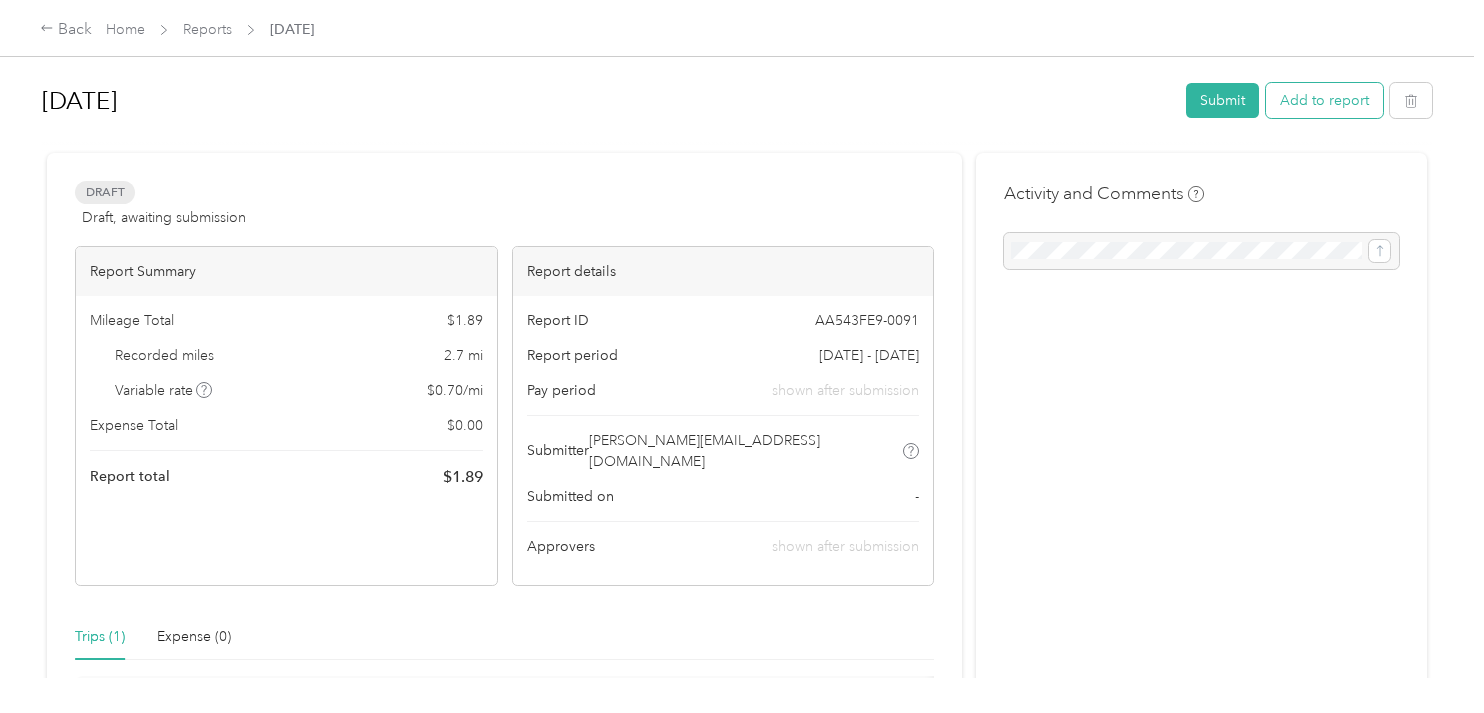 click on "Add to report" at bounding box center (1324, 100) 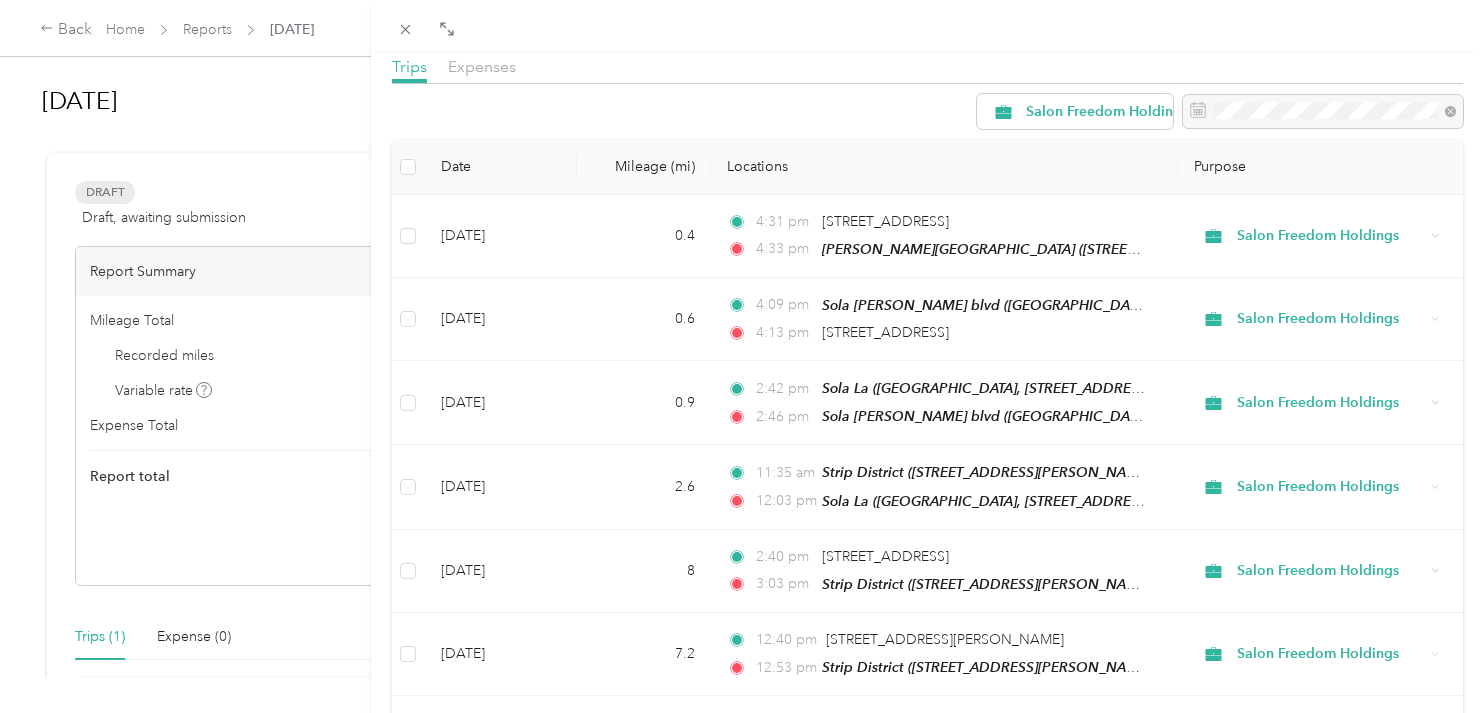 scroll, scrollTop: 0, scrollLeft: 0, axis: both 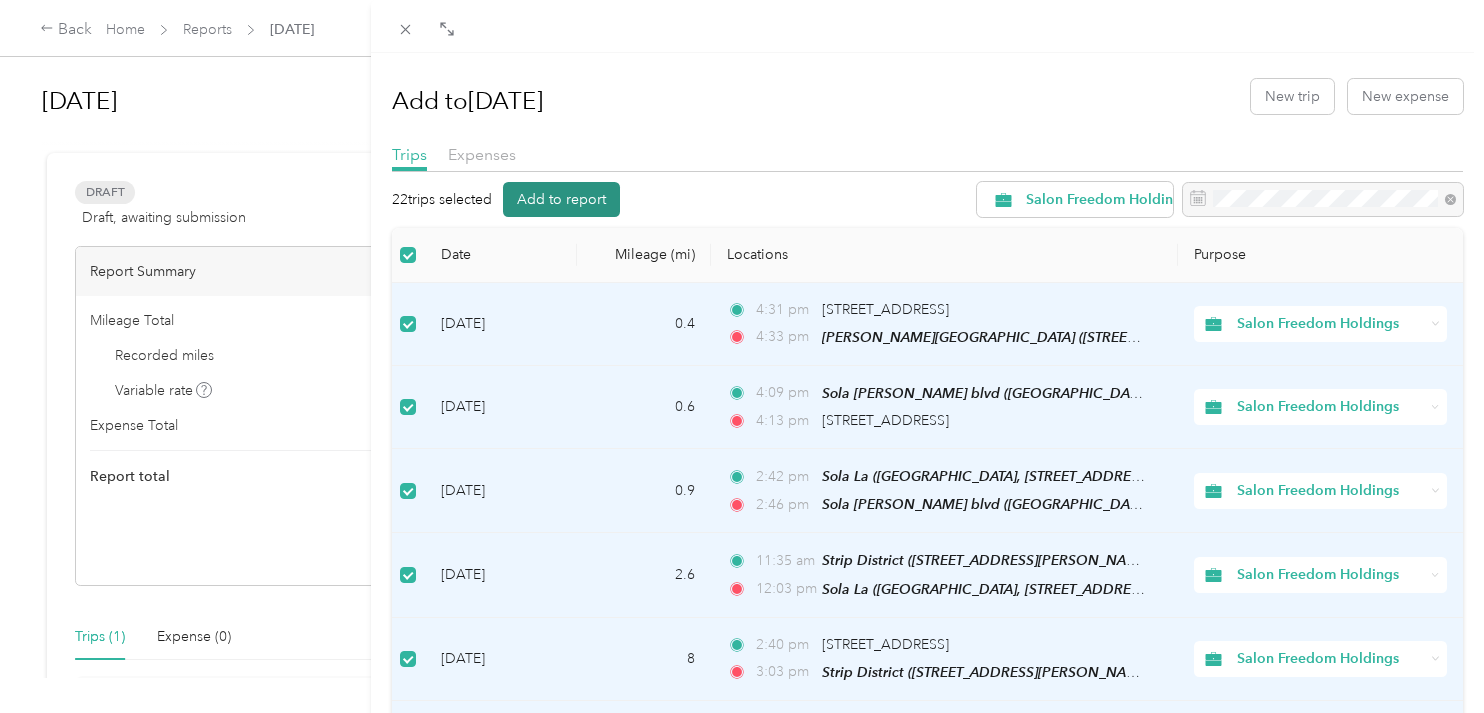 click on "Add to report" at bounding box center [561, 199] 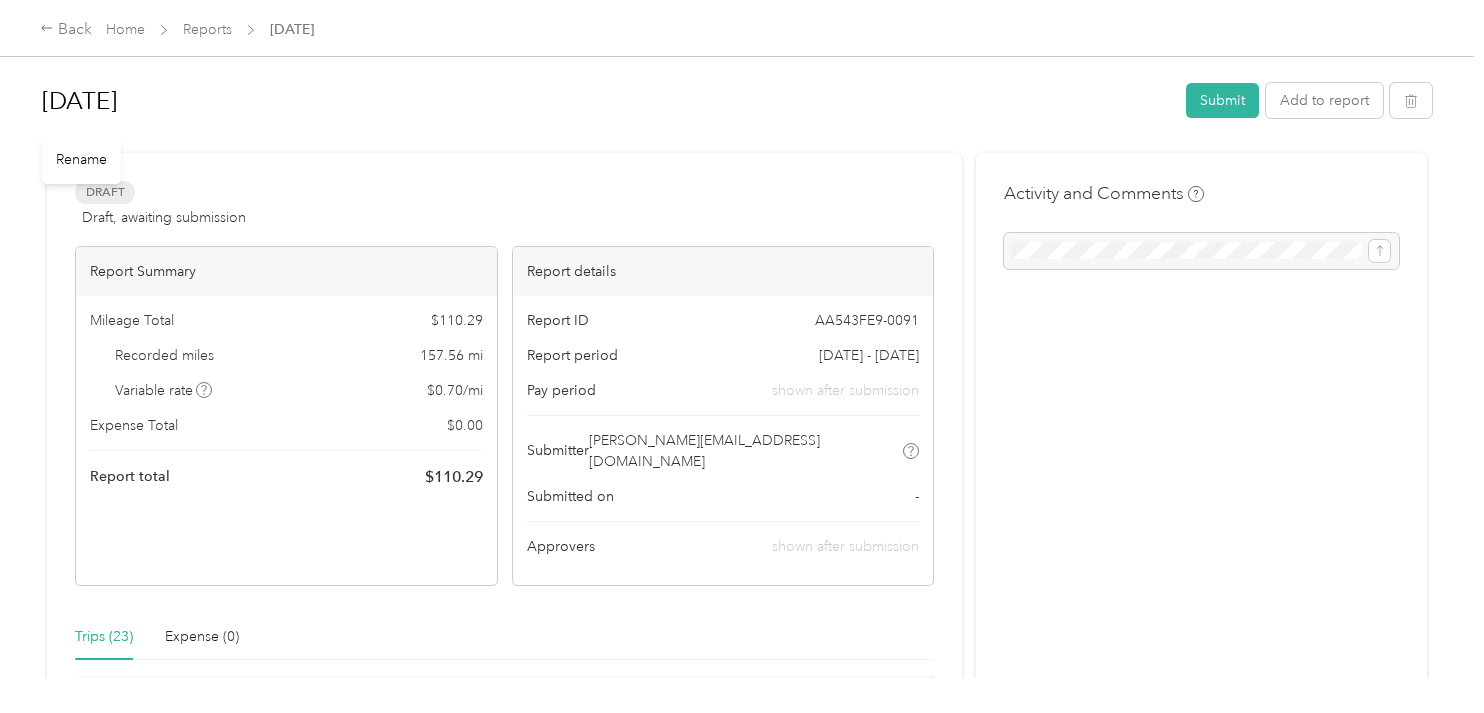click on "Rename" at bounding box center [81, 159] 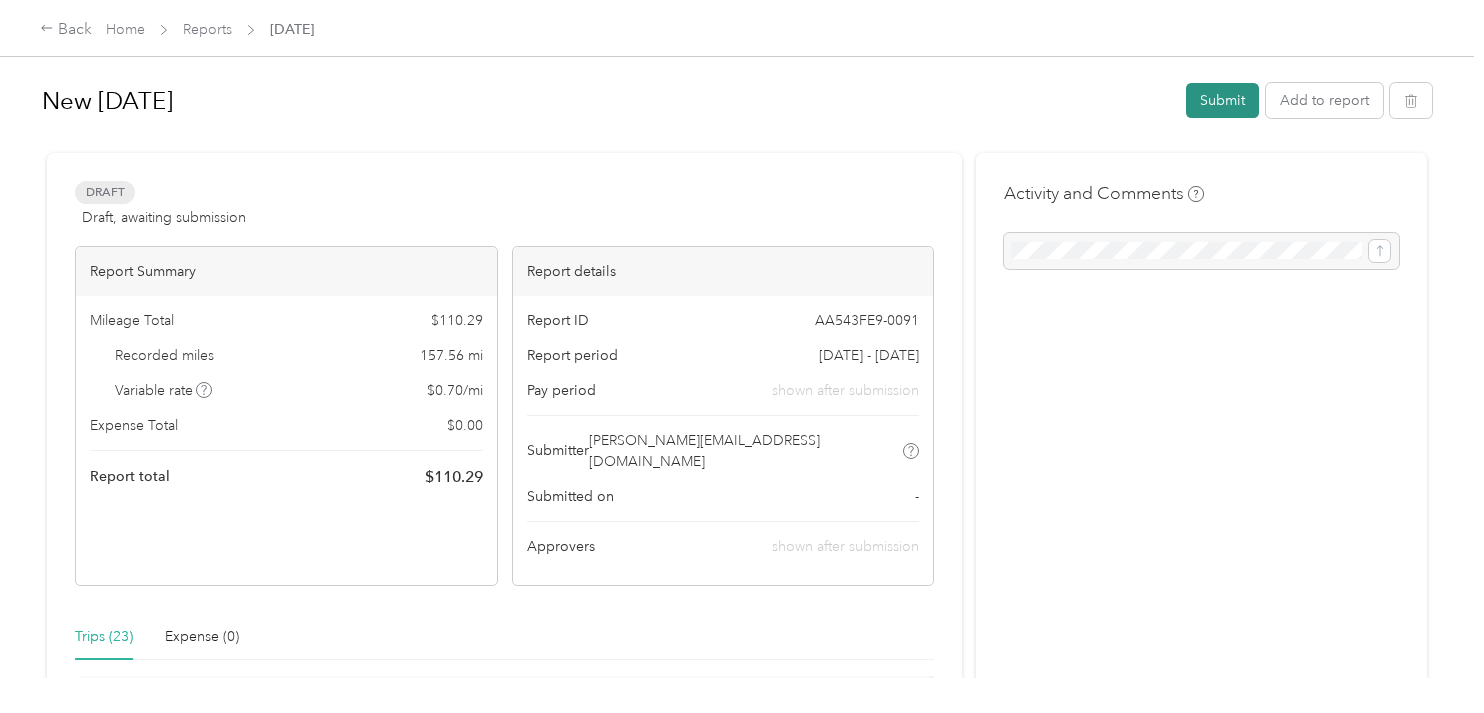 click on "Submit" at bounding box center [1222, 100] 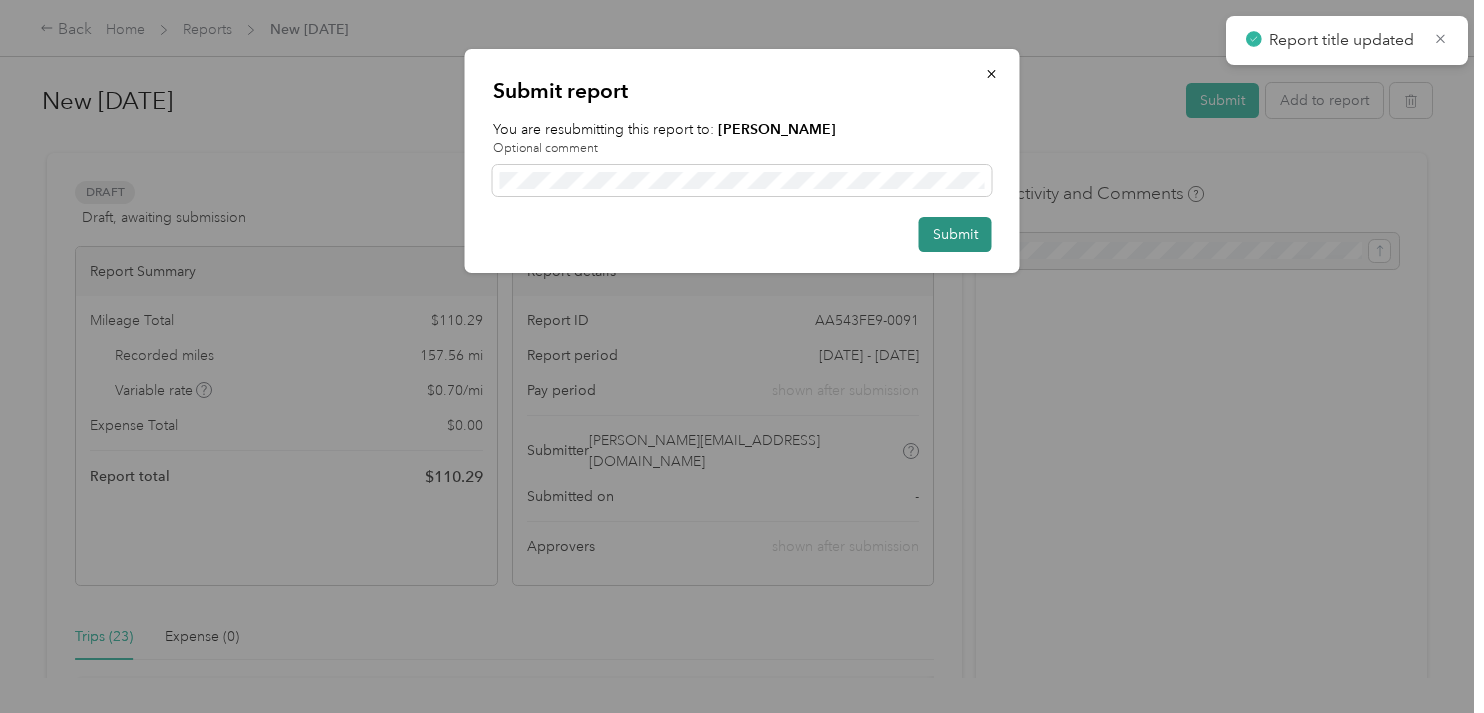 click on "Submit" at bounding box center [955, 234] 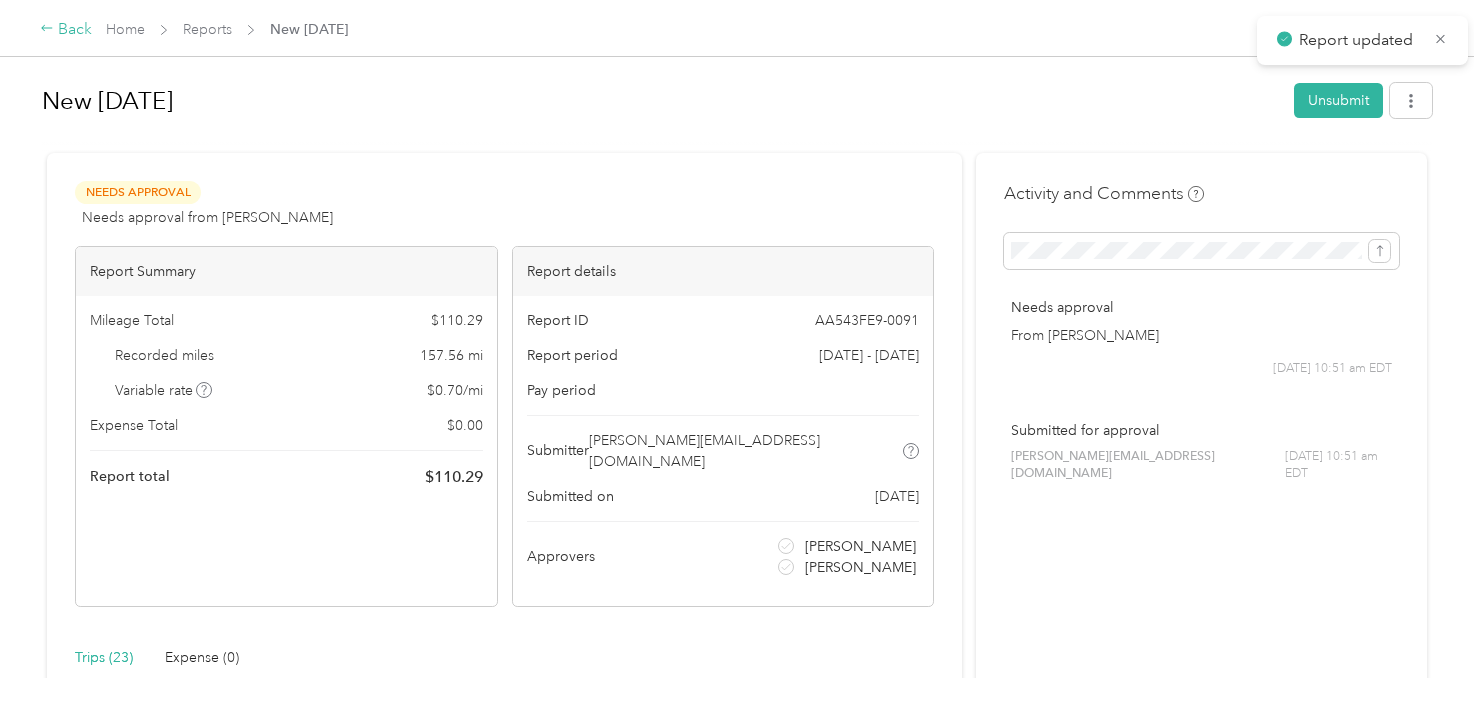 click on "Back" at bounding box center (66, 30) 